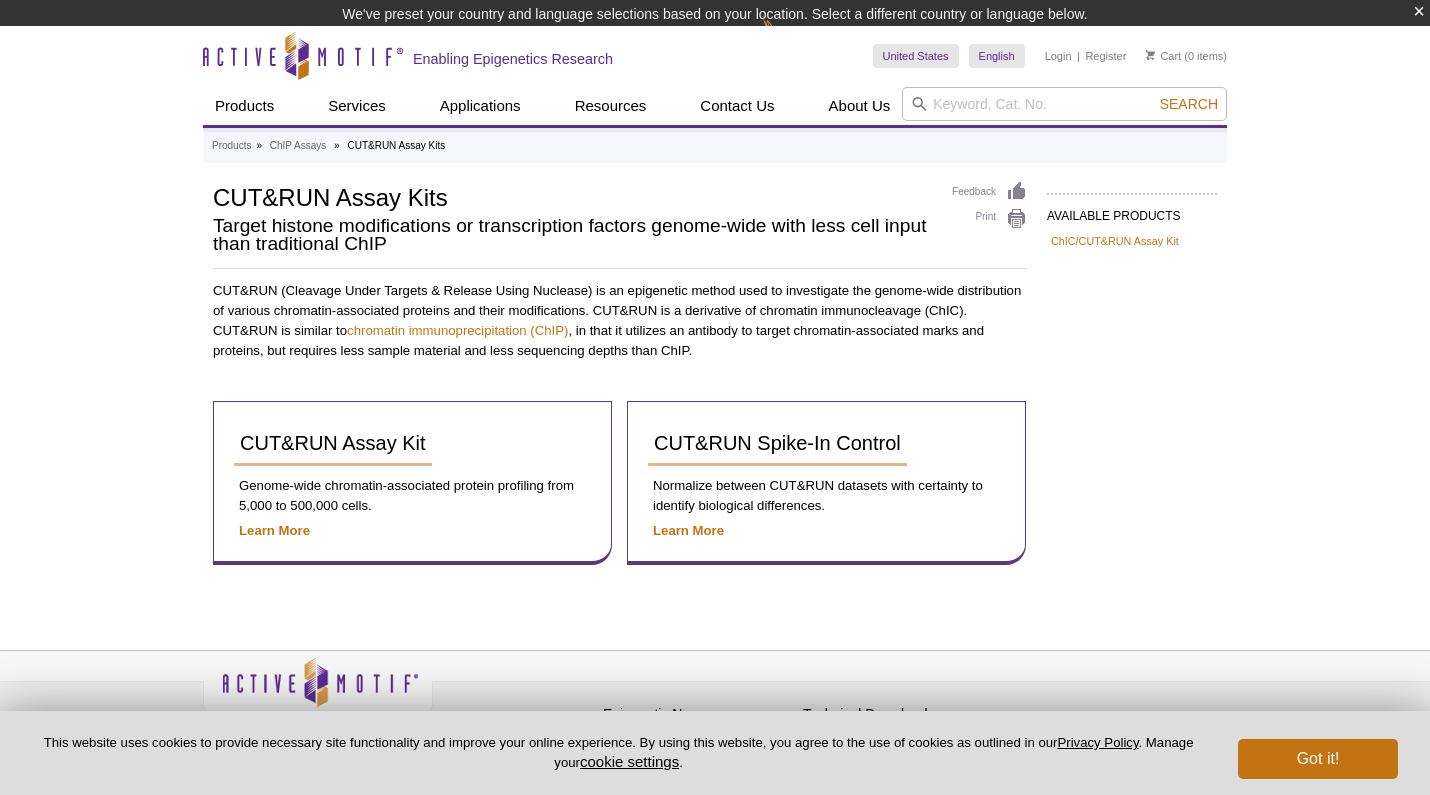 scroll, scrollTop: 0, scrollLeft: 0, axis: both 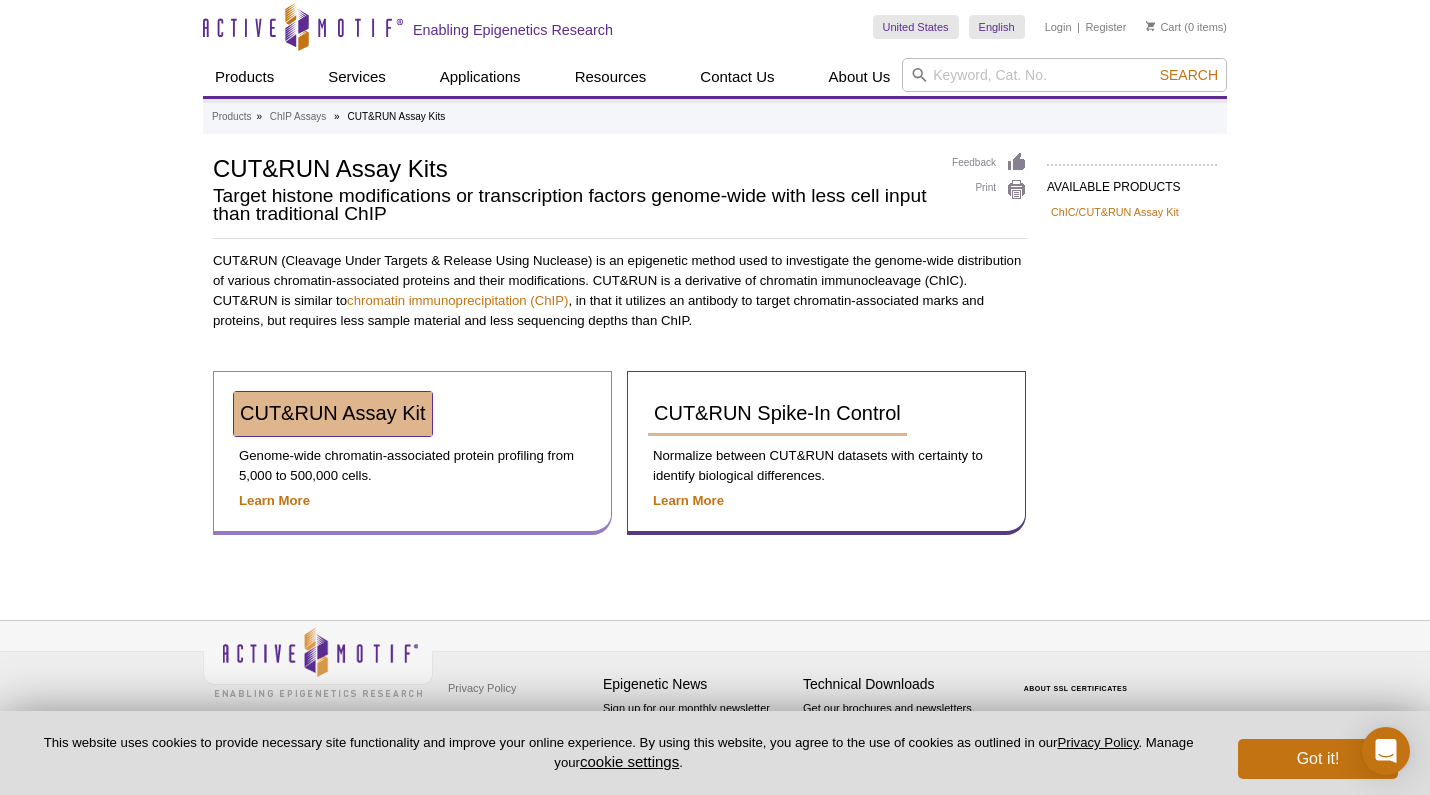 click on "CUT&RUN Assay Kit" at bounding box center [333, 413] 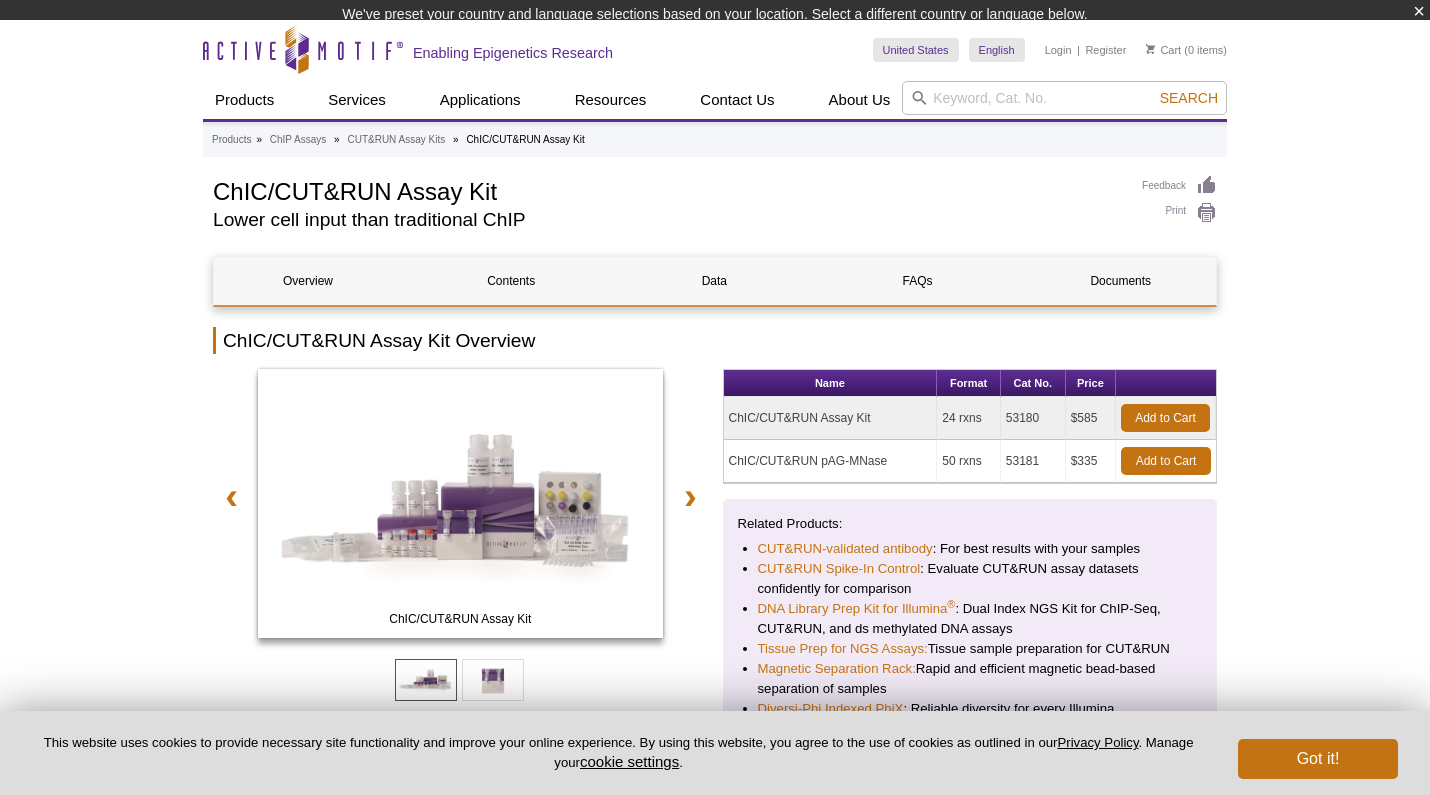 scroll, scrollTop: 0, scrollLeft: 0, axis: both 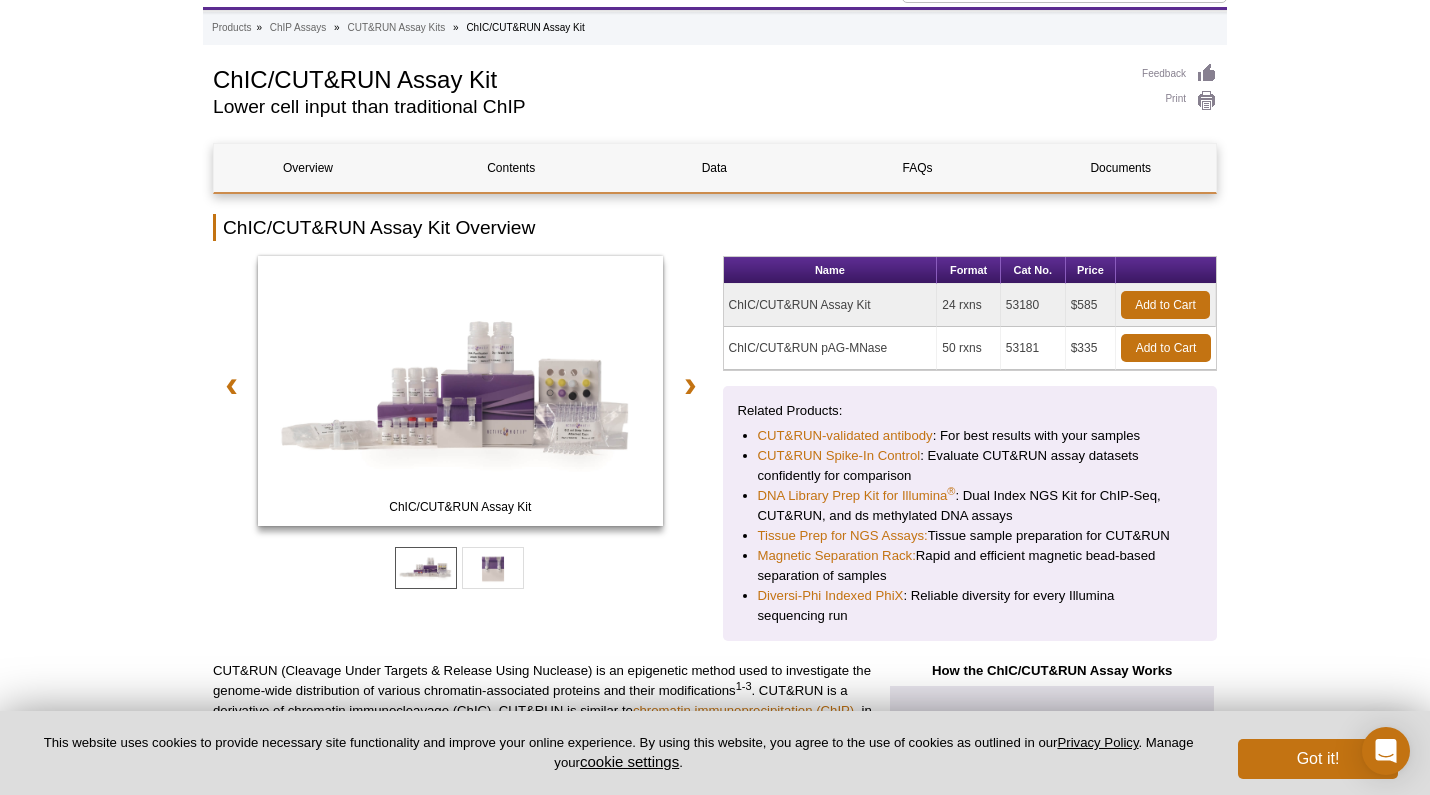 click on "ChIC/CUT&RUN Assay Kit" at bounding box center (831, 305) 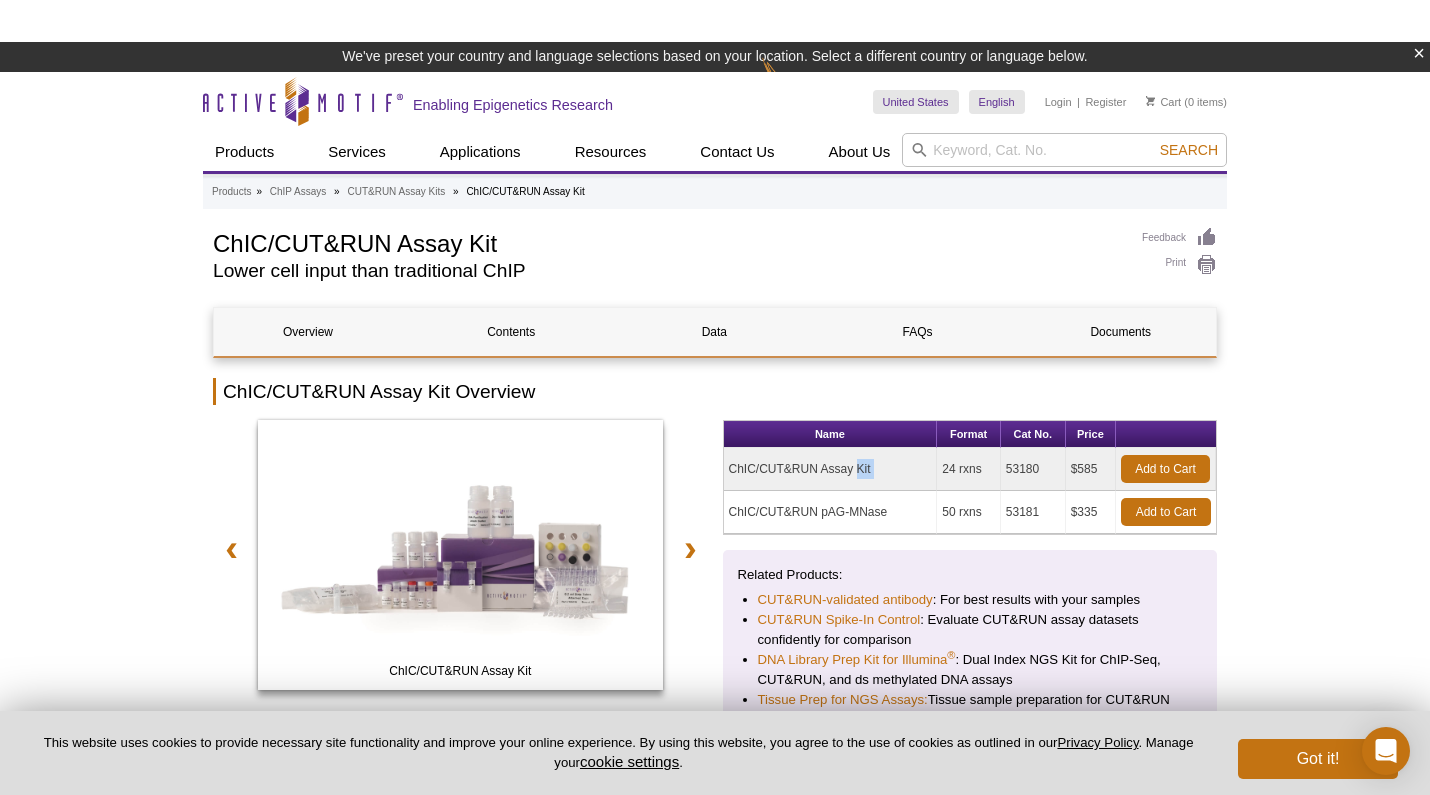 click on "ChIC/CUT&RUN Assay Kit" at bounding box center (831, 469) 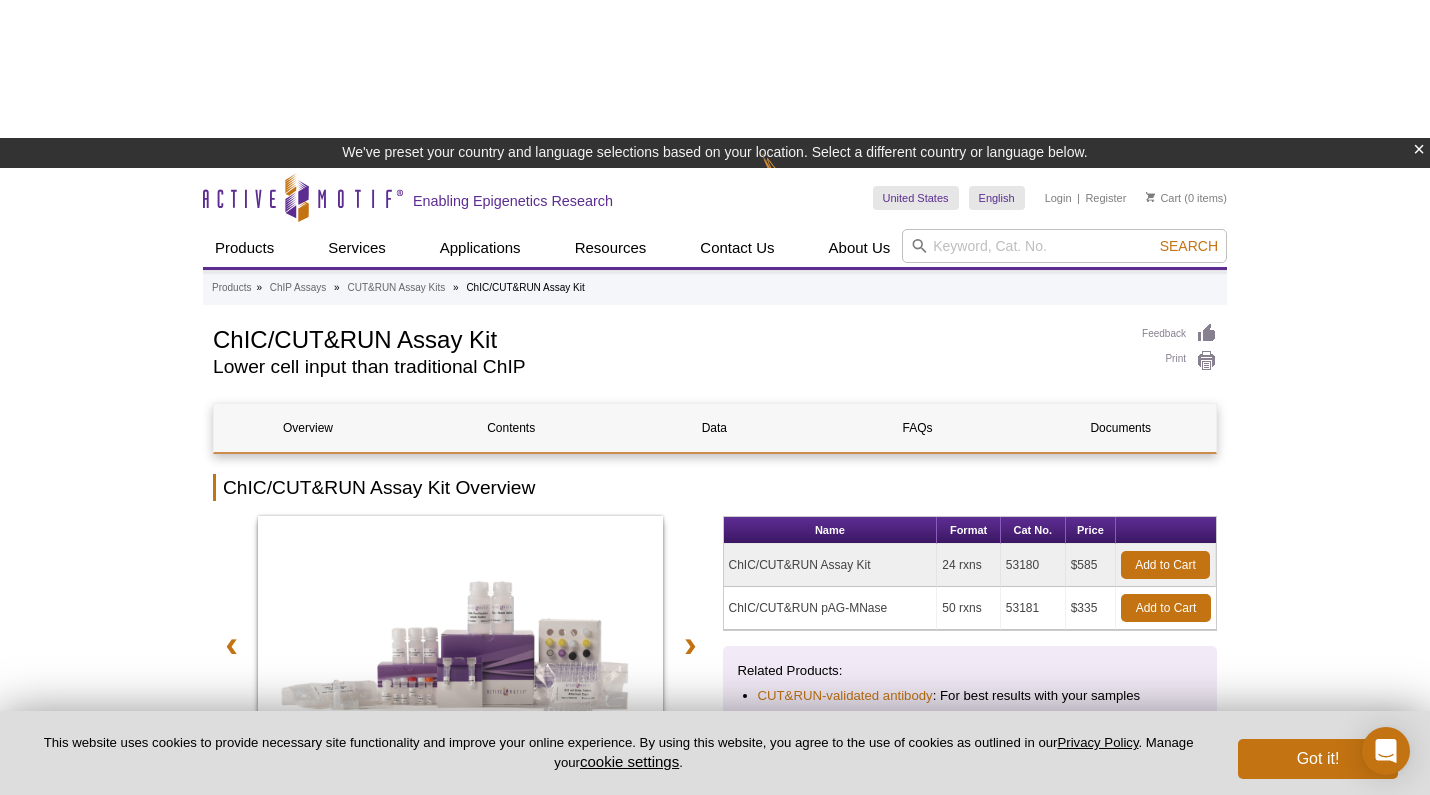 click on "Active Motif Logo
Enabling Epigenetics Research
0
Search
Skip to content
Active Motif Logo
Enabling Epigenetics Research
United States
Australia
Austria
Belgium
Brazil
Canada
China Czech Republic India" at bounding box center [715, 2956] 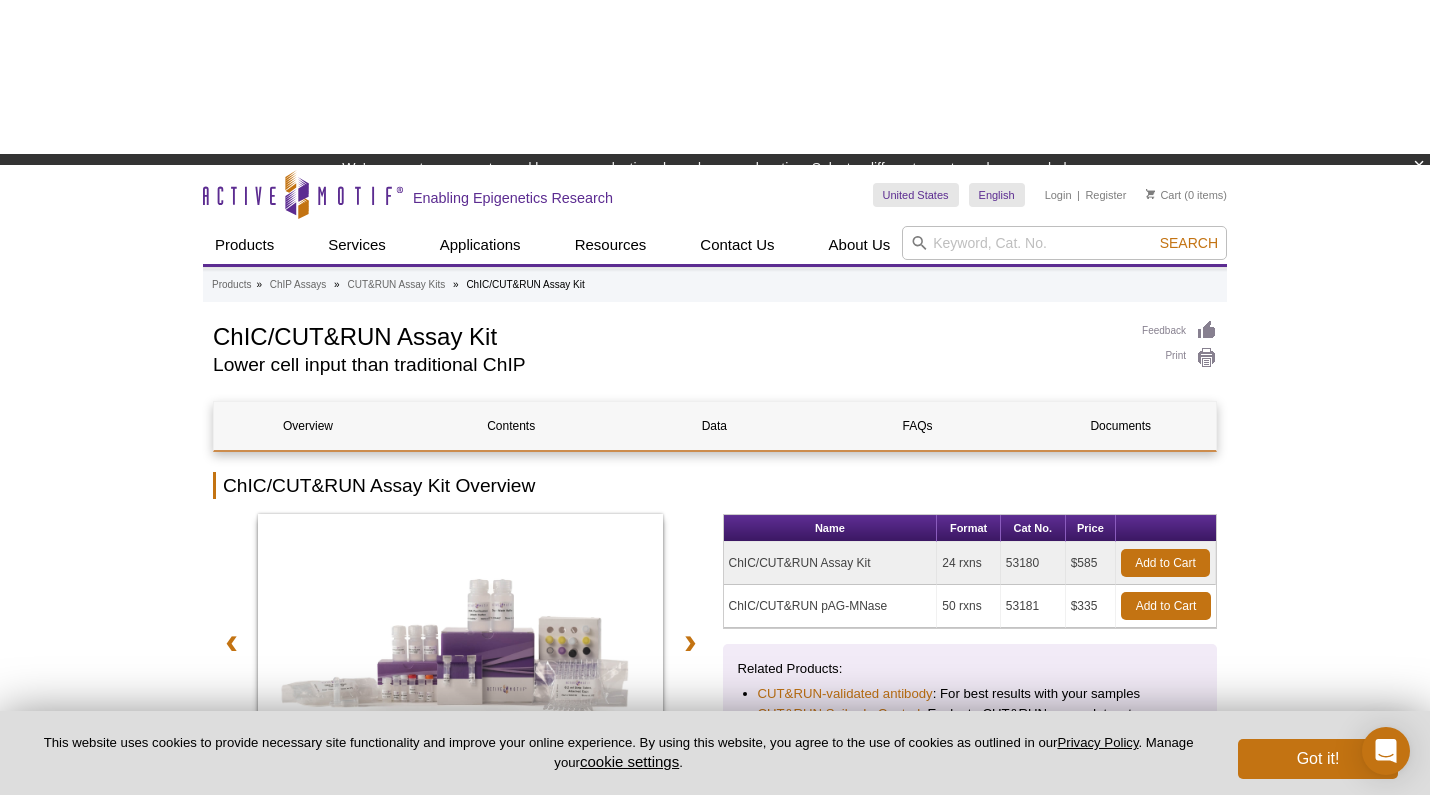 scroll, scrollTop: 142, scrollLeft: 0, axis: vertical 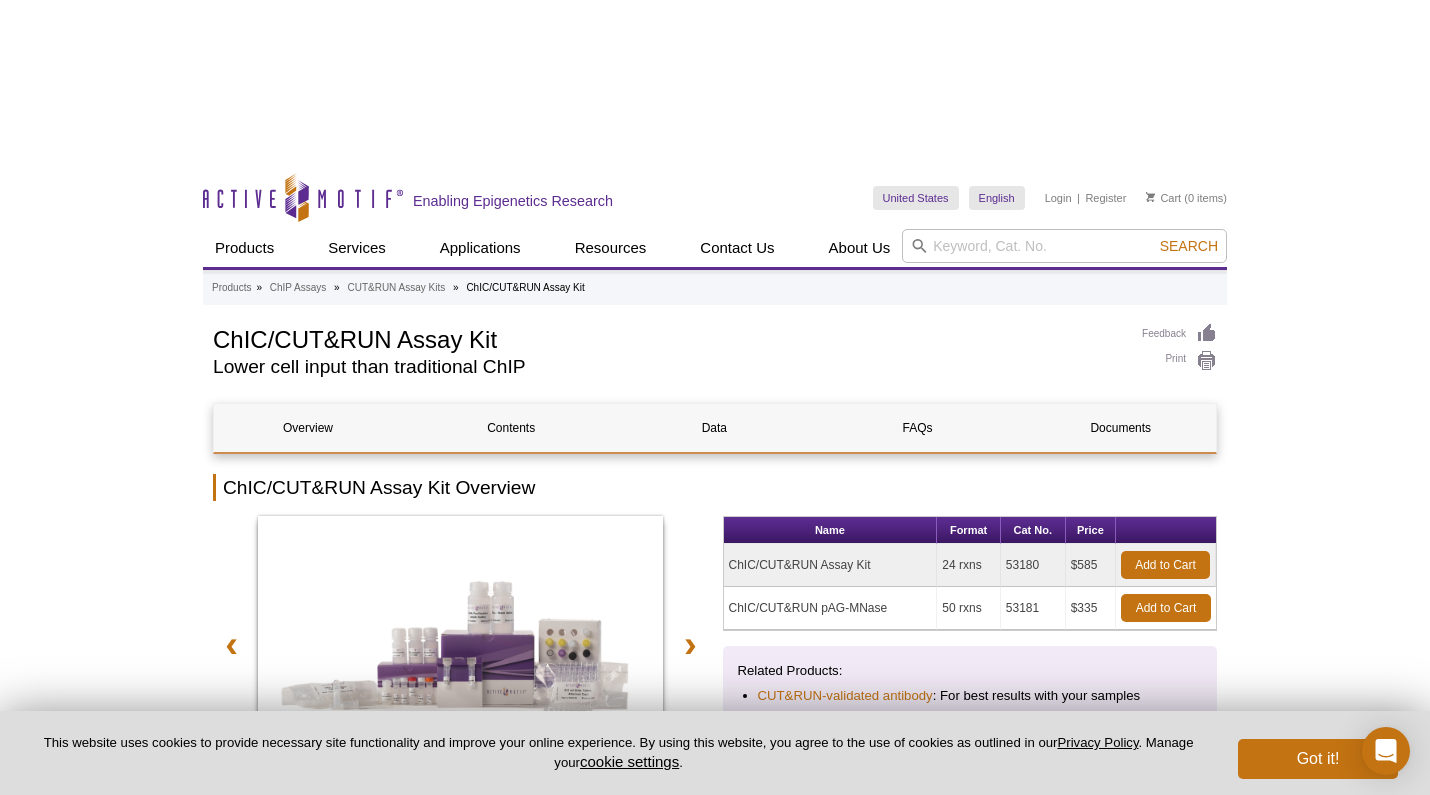 click on "ChIC/CUT&RUN Assay Kit" at bounding box center [831, 565] 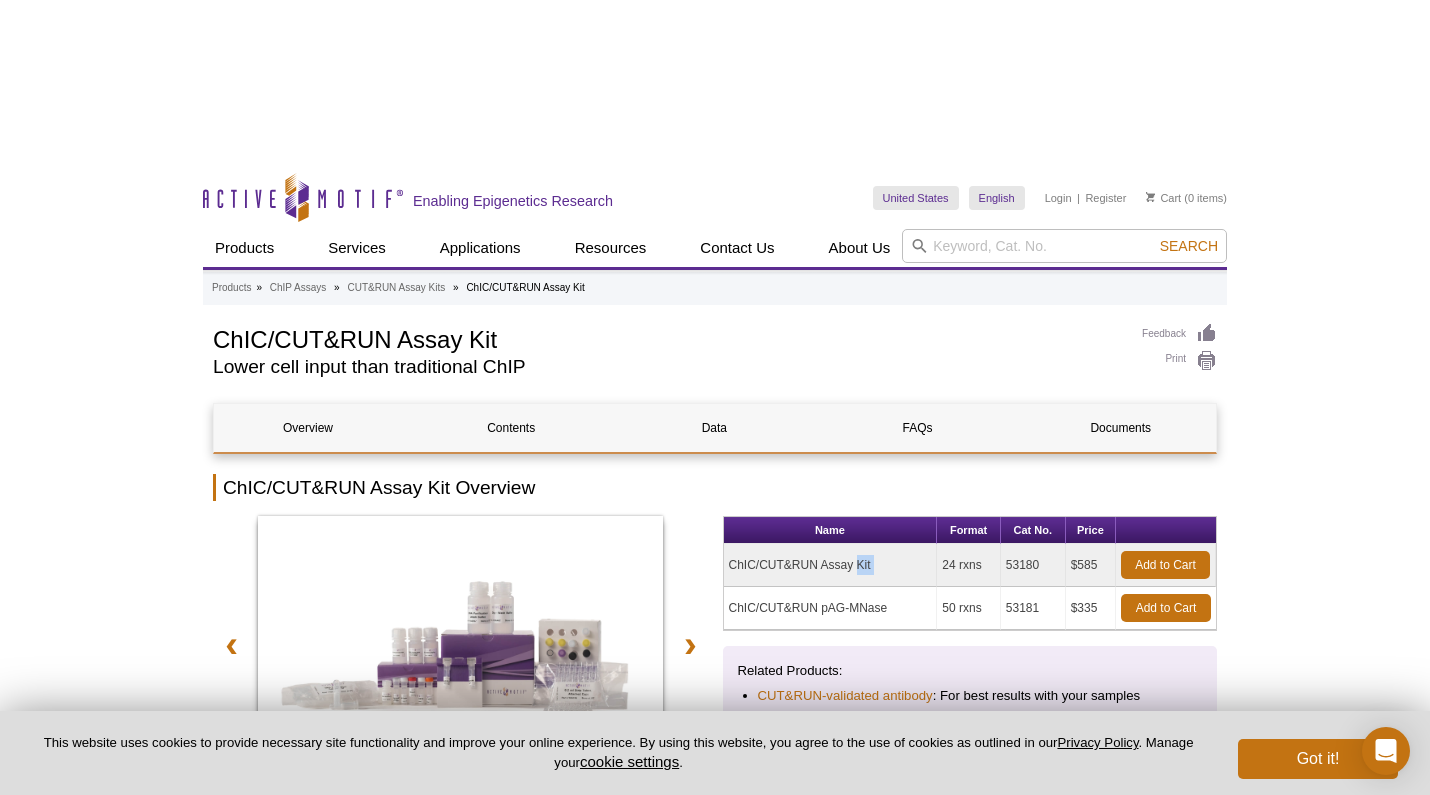 click on "ChIC/CUT&RUN Assay Kit" at bounding box center [831, 565] 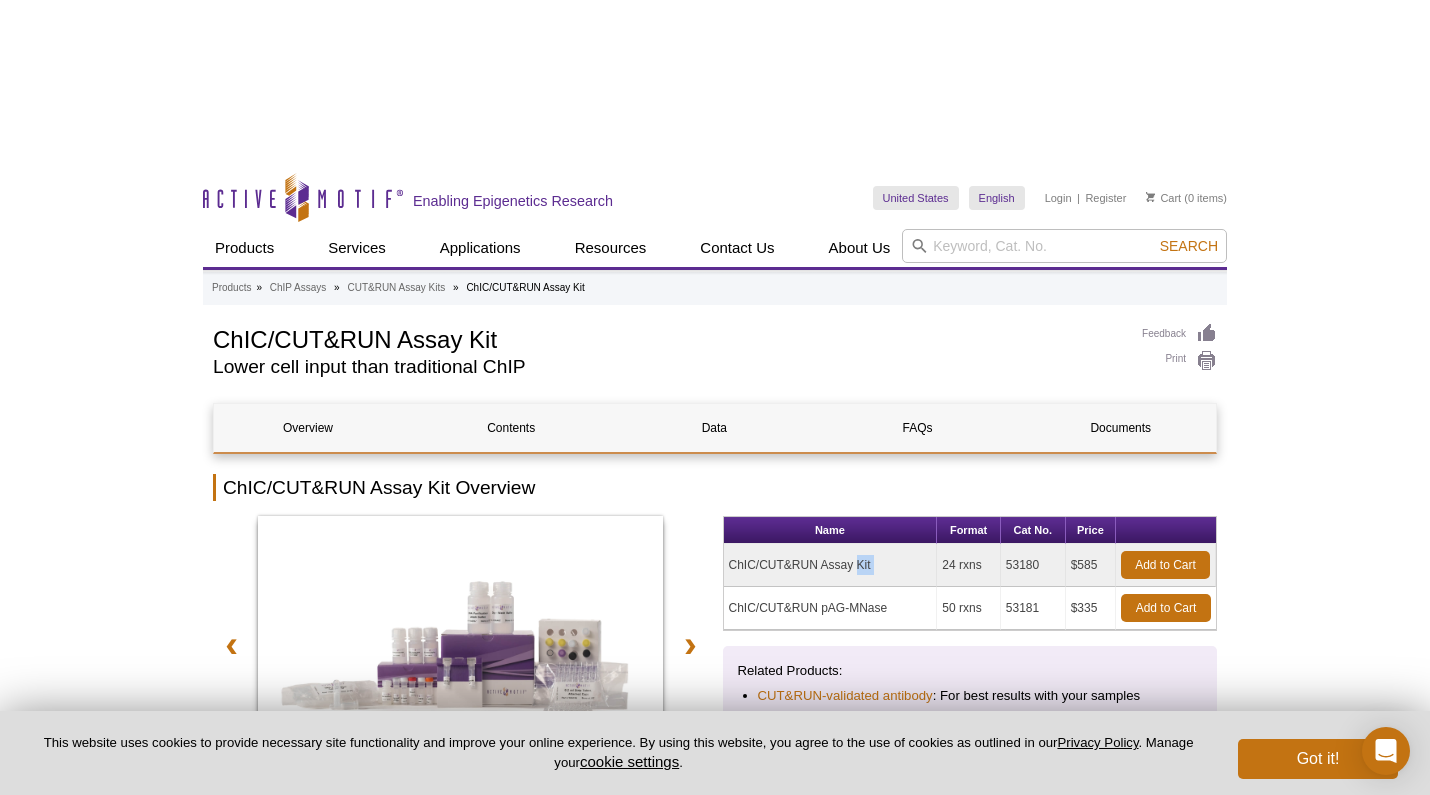 copy on "ChIC/CUT&RUN Assay Kit" 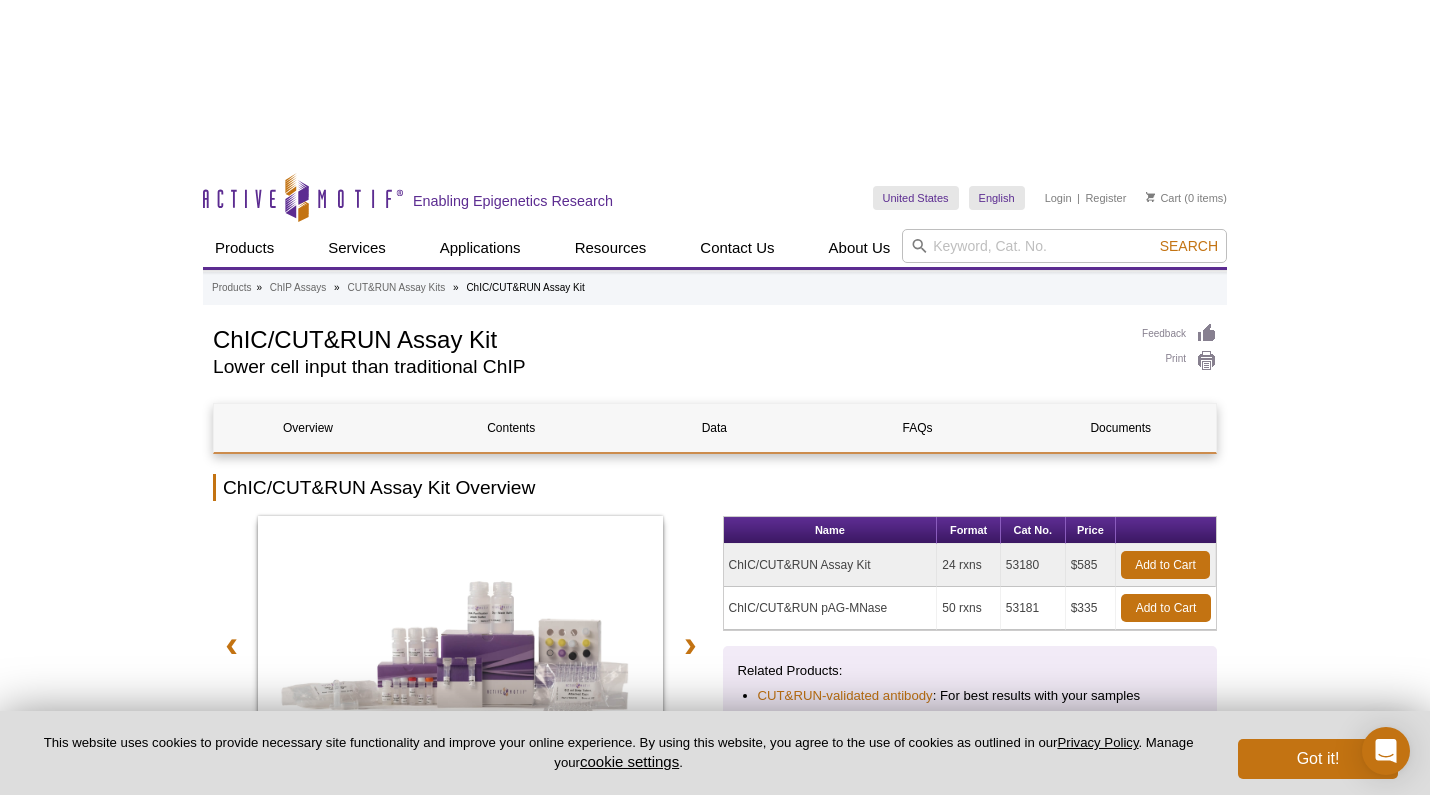 click on "53180" at bounding box center [1033, 565] 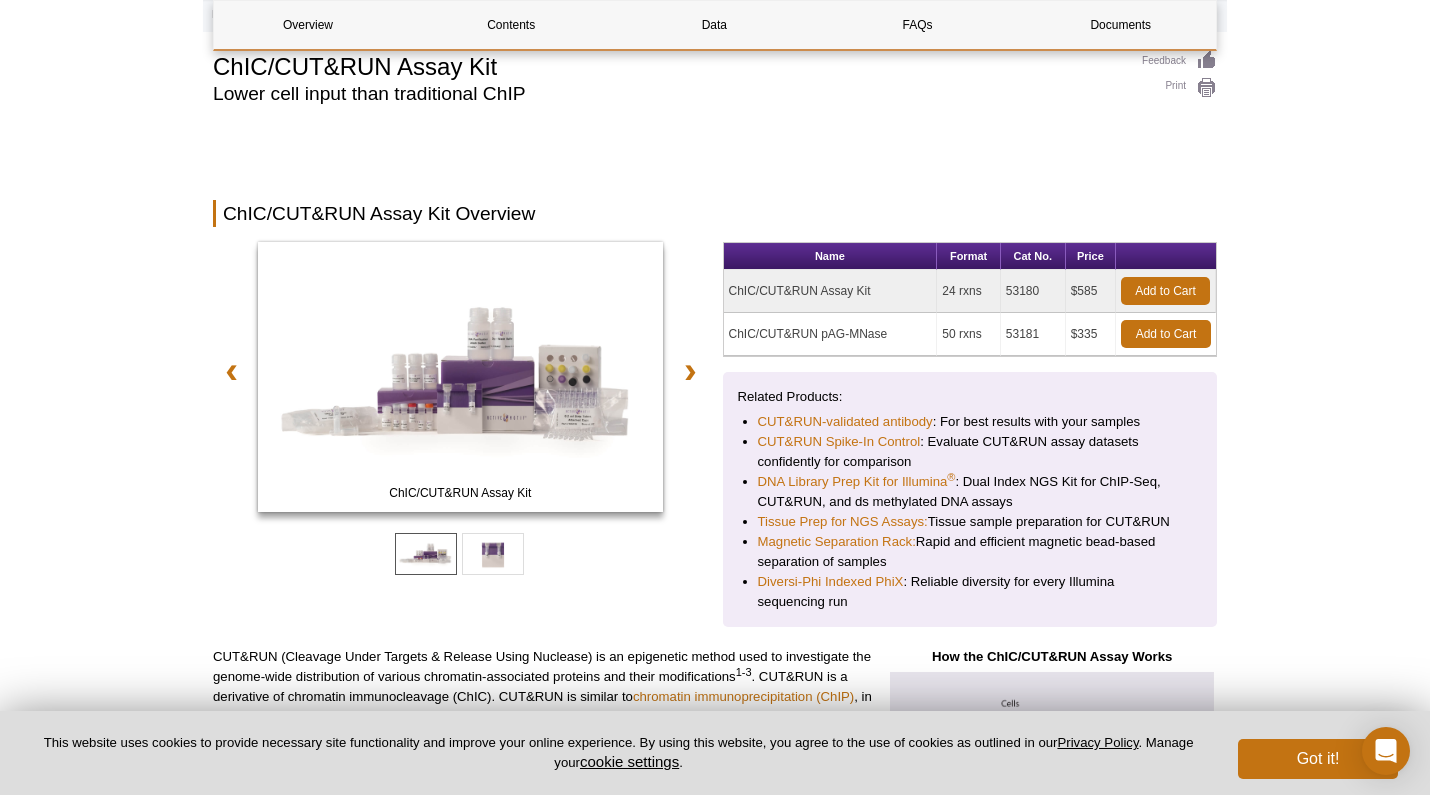 scroll, scrollTop: 0, scrollLeft: 0, axis: both 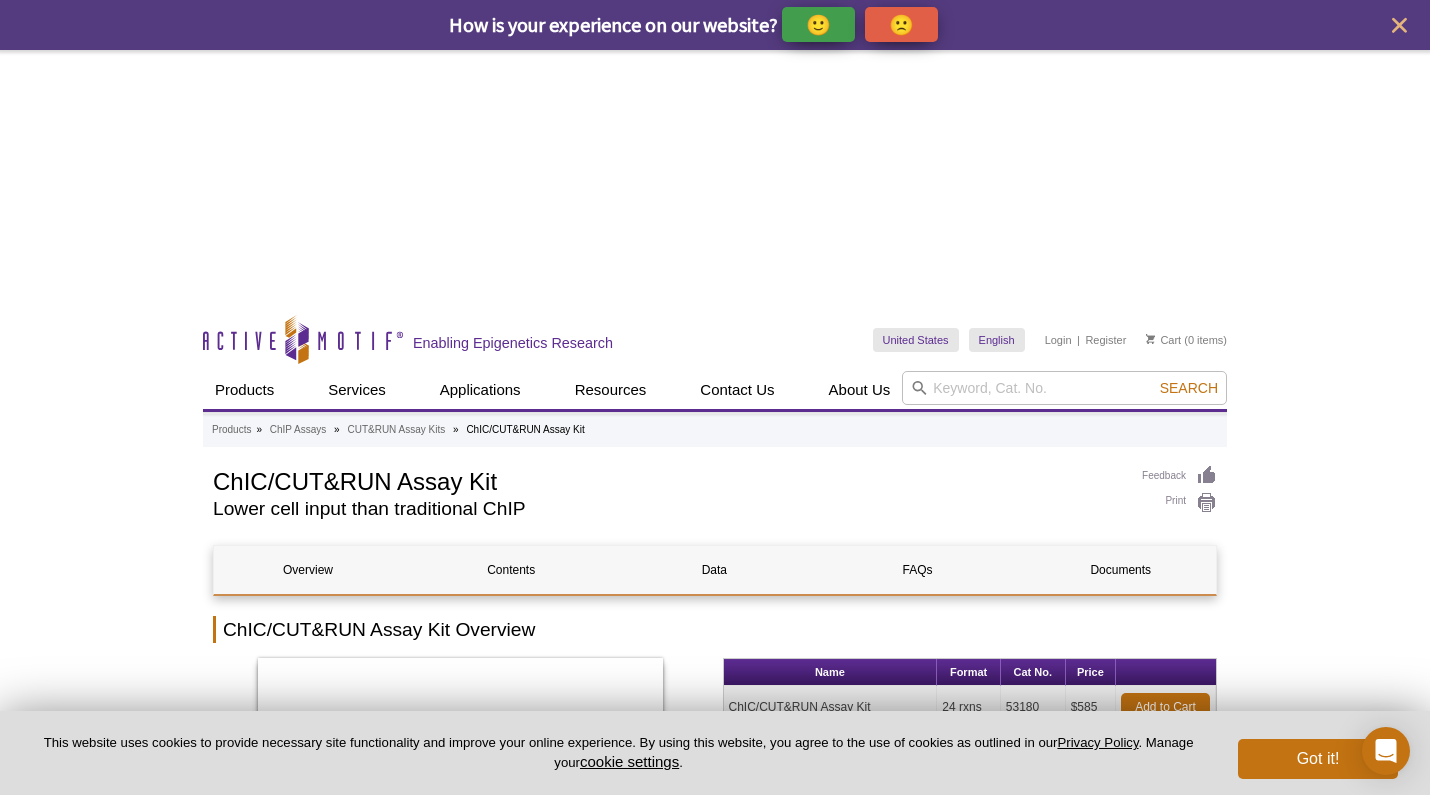 click on "United States
Australia
Austria
Belgium
Brazil
Canada
China
Czech Republic
Denmark
Finland
France
Germany
Greece
Hungary
Iceland
India
Ireland
Israel
Italy
Japan
Korea
Luxembourg
Malaysia
Netherlands, The
New Zealand
Norway
Poland
Portugal
Singapore
Slovakia
Spain" at bounding box center [1050, 340] 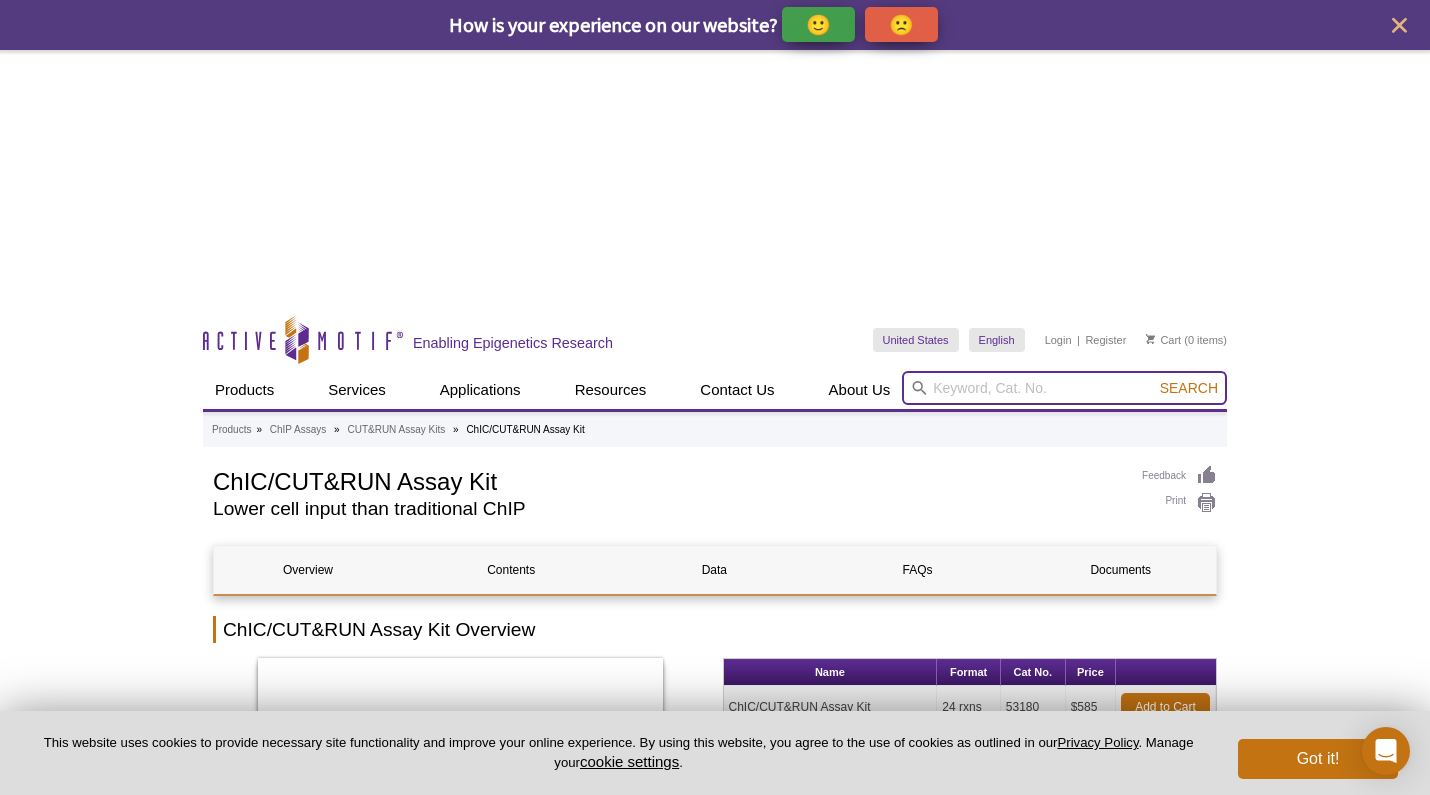 click at bounding box center (1064, 388) 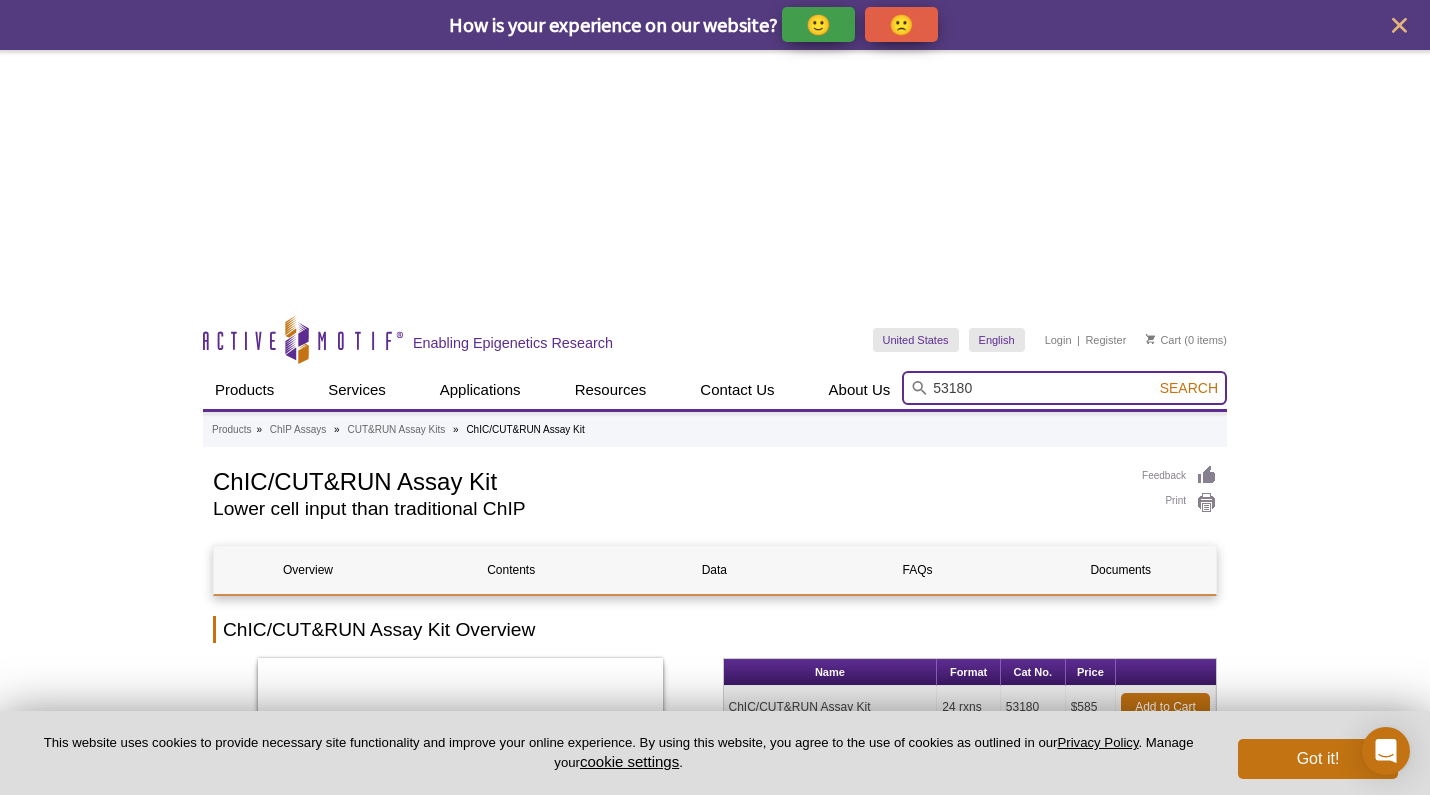 type on "53180" 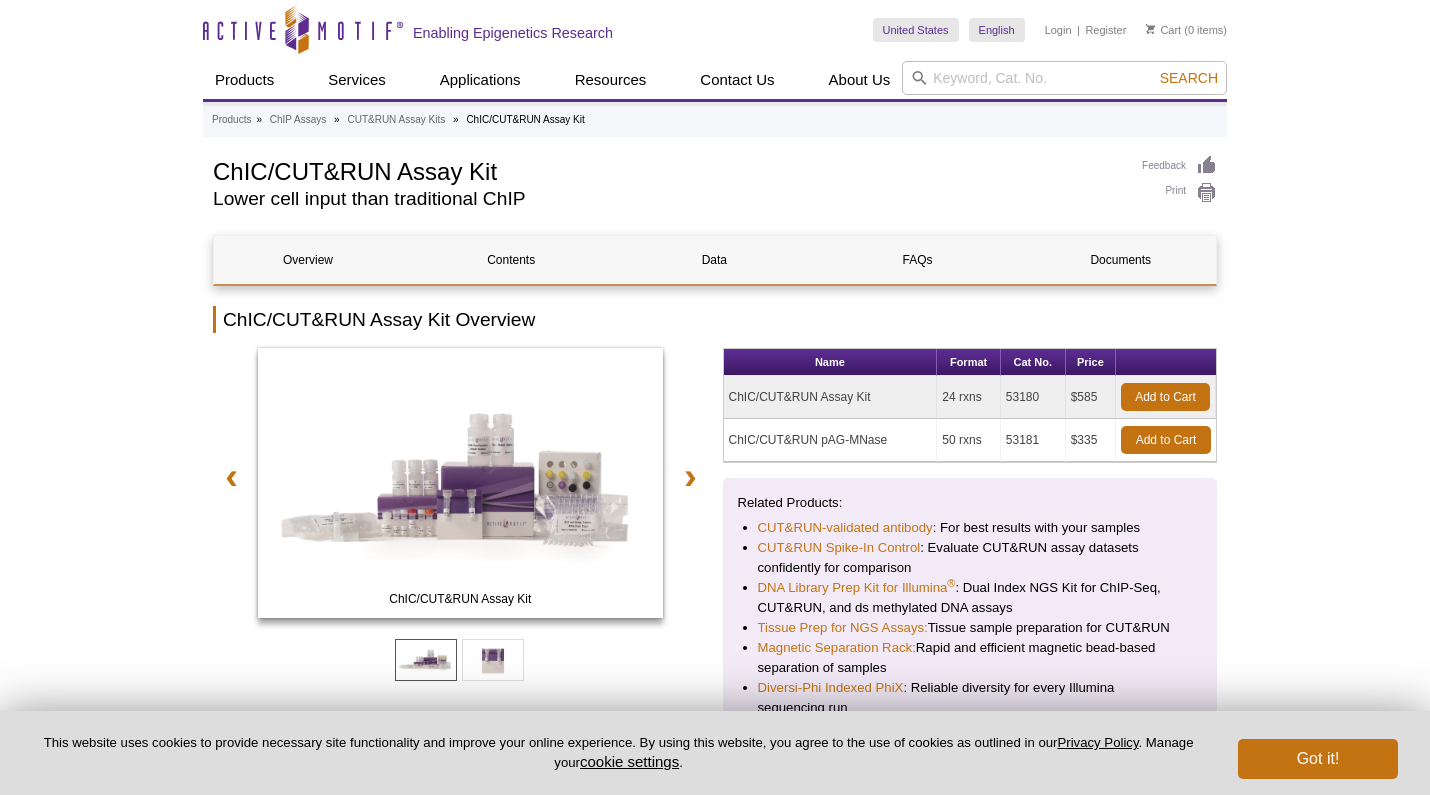 scroll, scrollTop: 0, scrollLeft: 0, axis: both 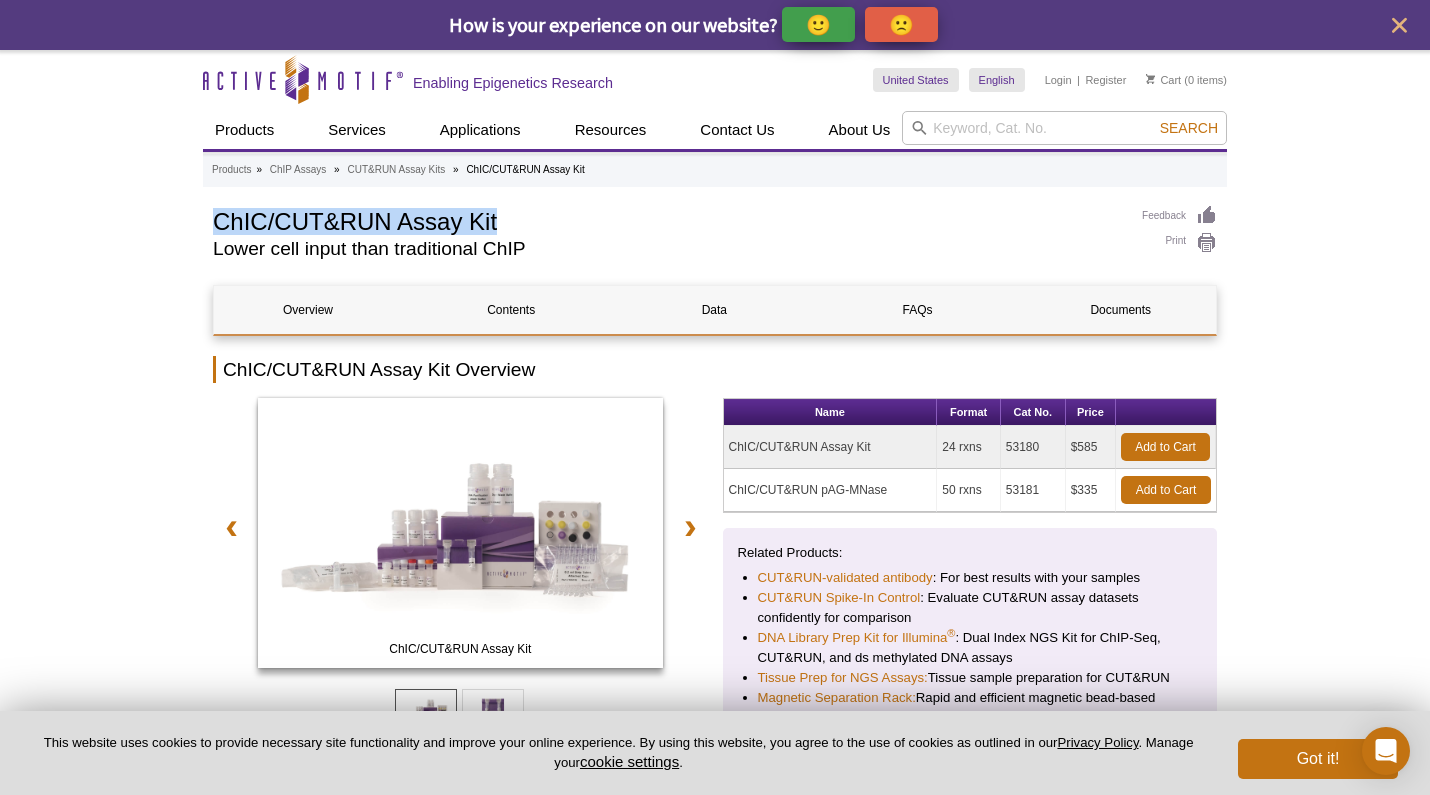 drag, startPoint x: 207, startPoint y: 211, endPoint x: 523, endPoint y: 219, distance: 316.10126 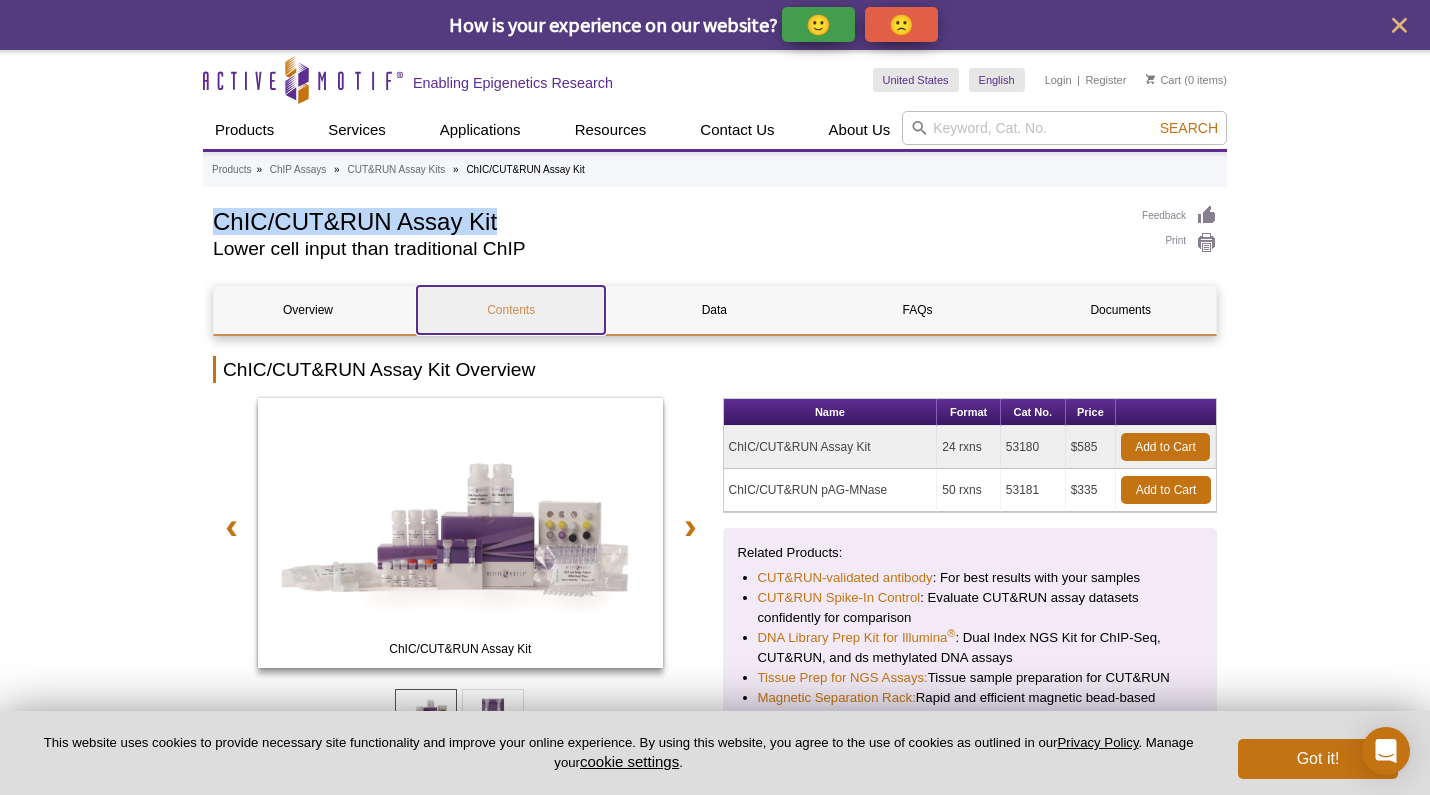 click on "Contents" at bounding box center [511, 310] 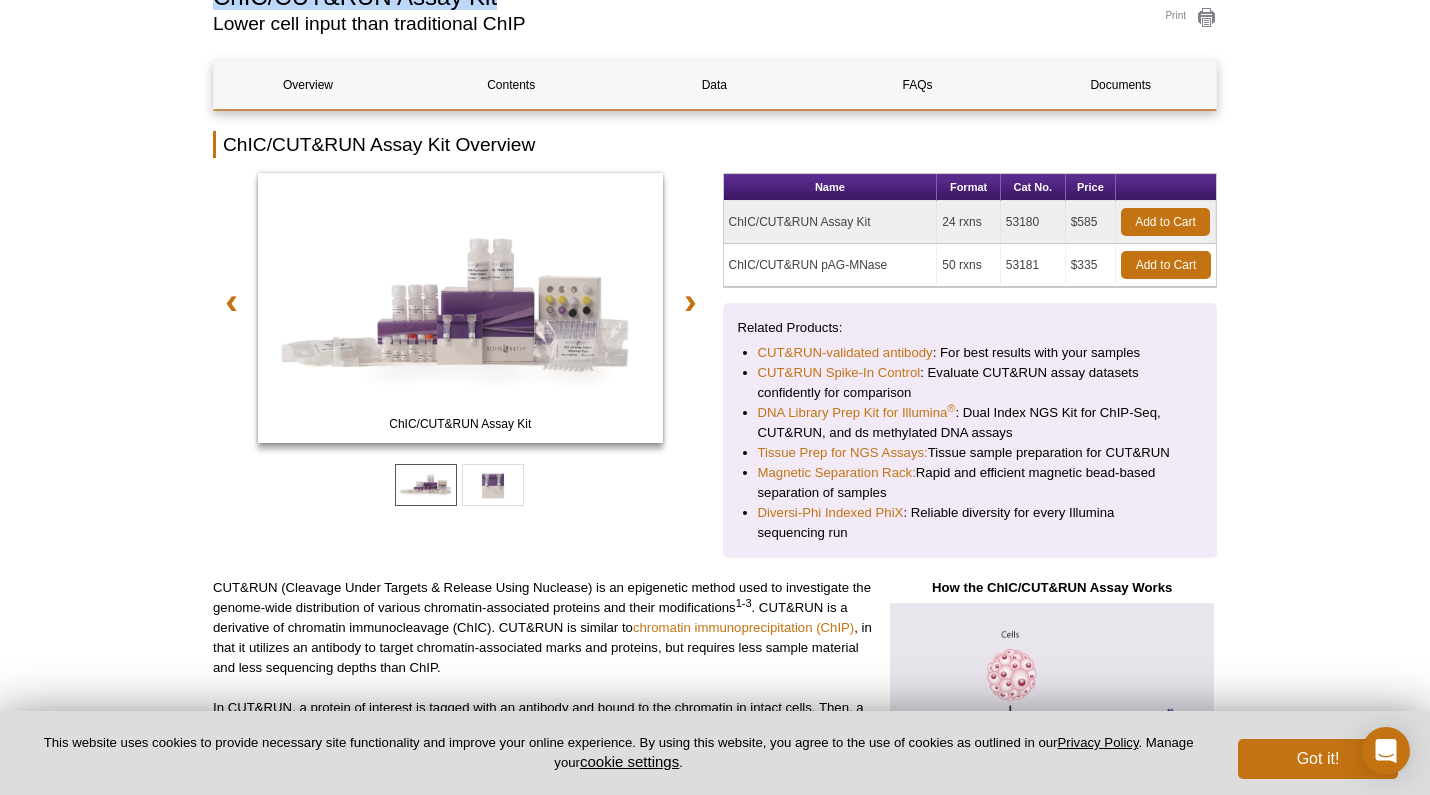 scroll, scrollTop: 0, scrollLeft: 0, axis: both 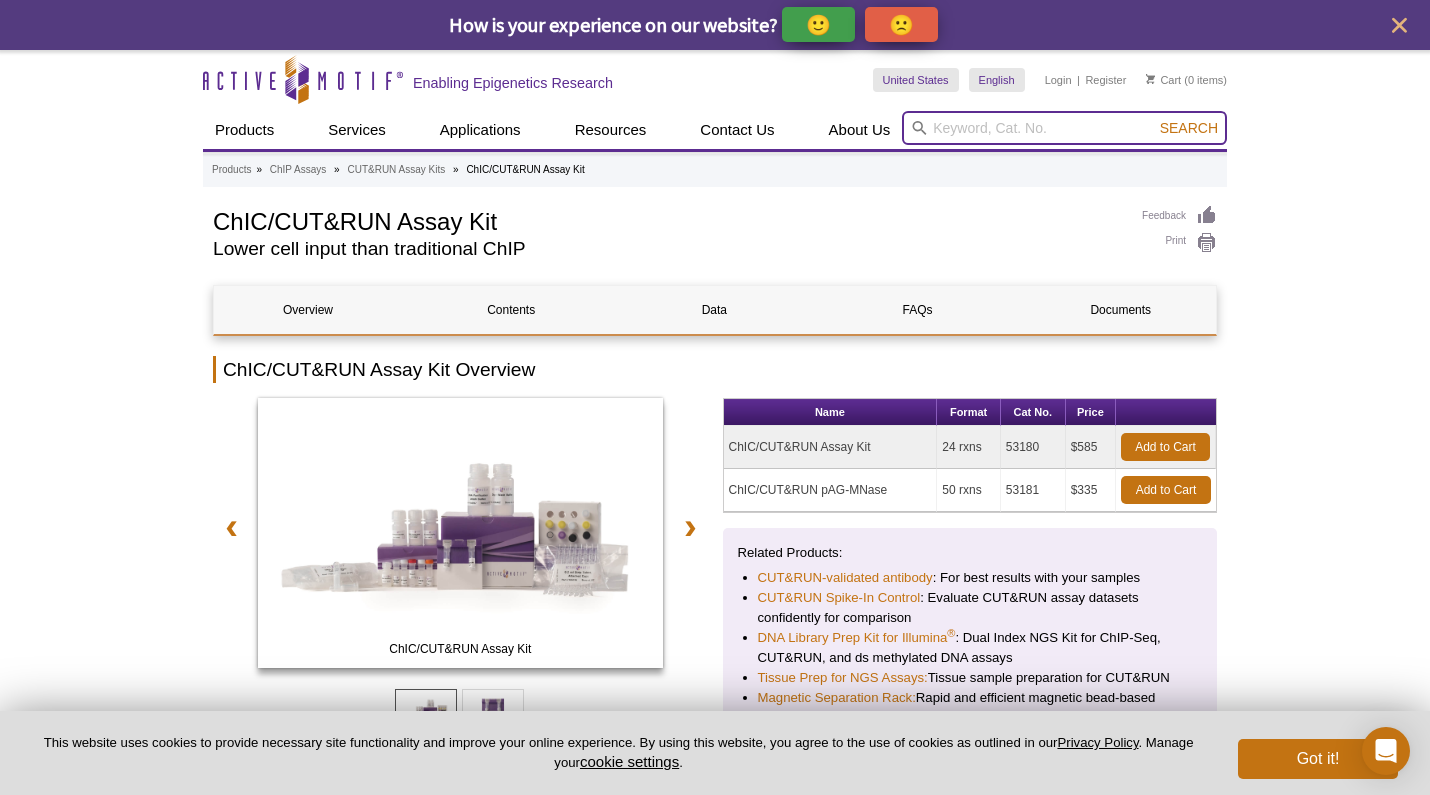 click at bounding box center (1064, 128) 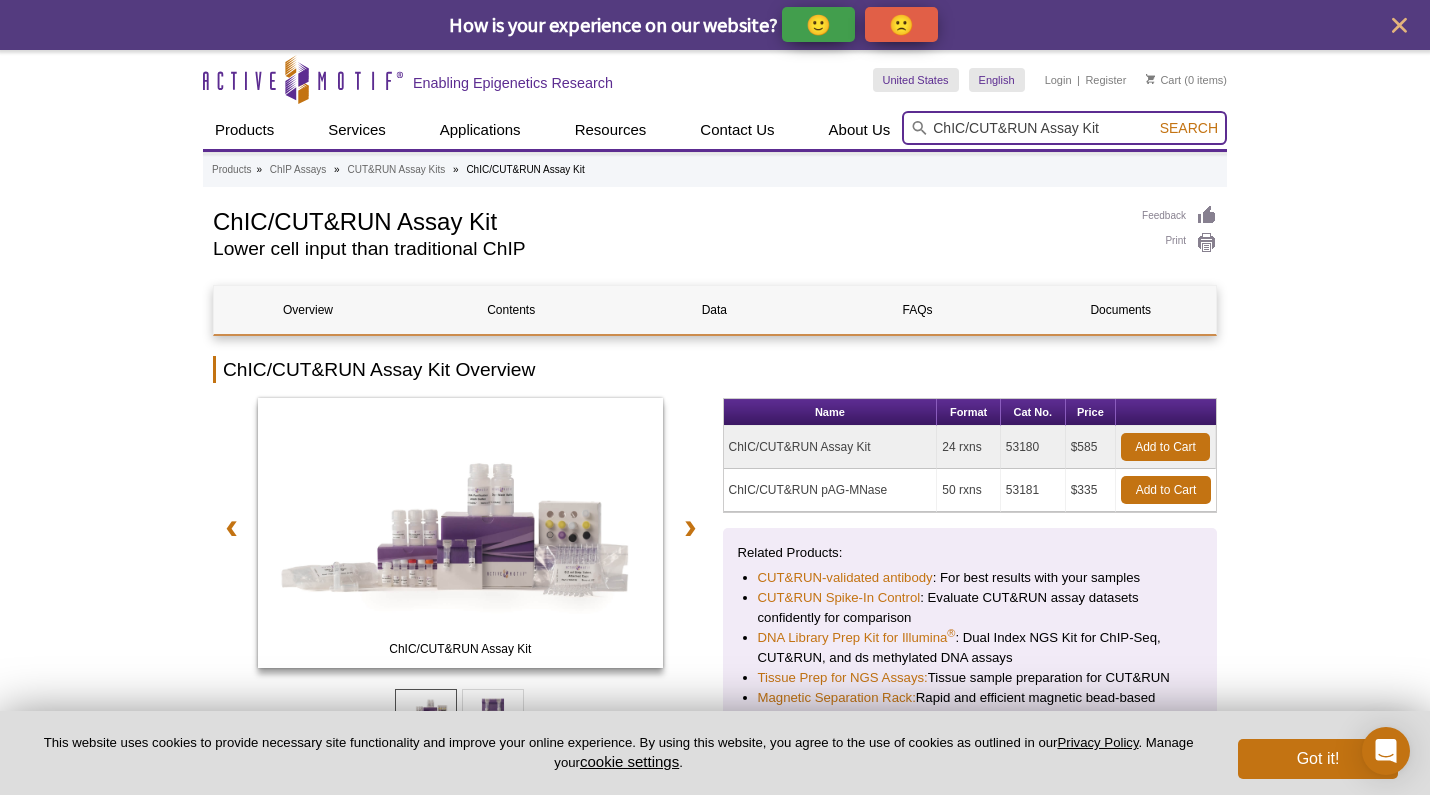 type on "ChIC/CUT&RUN Assay Kit" 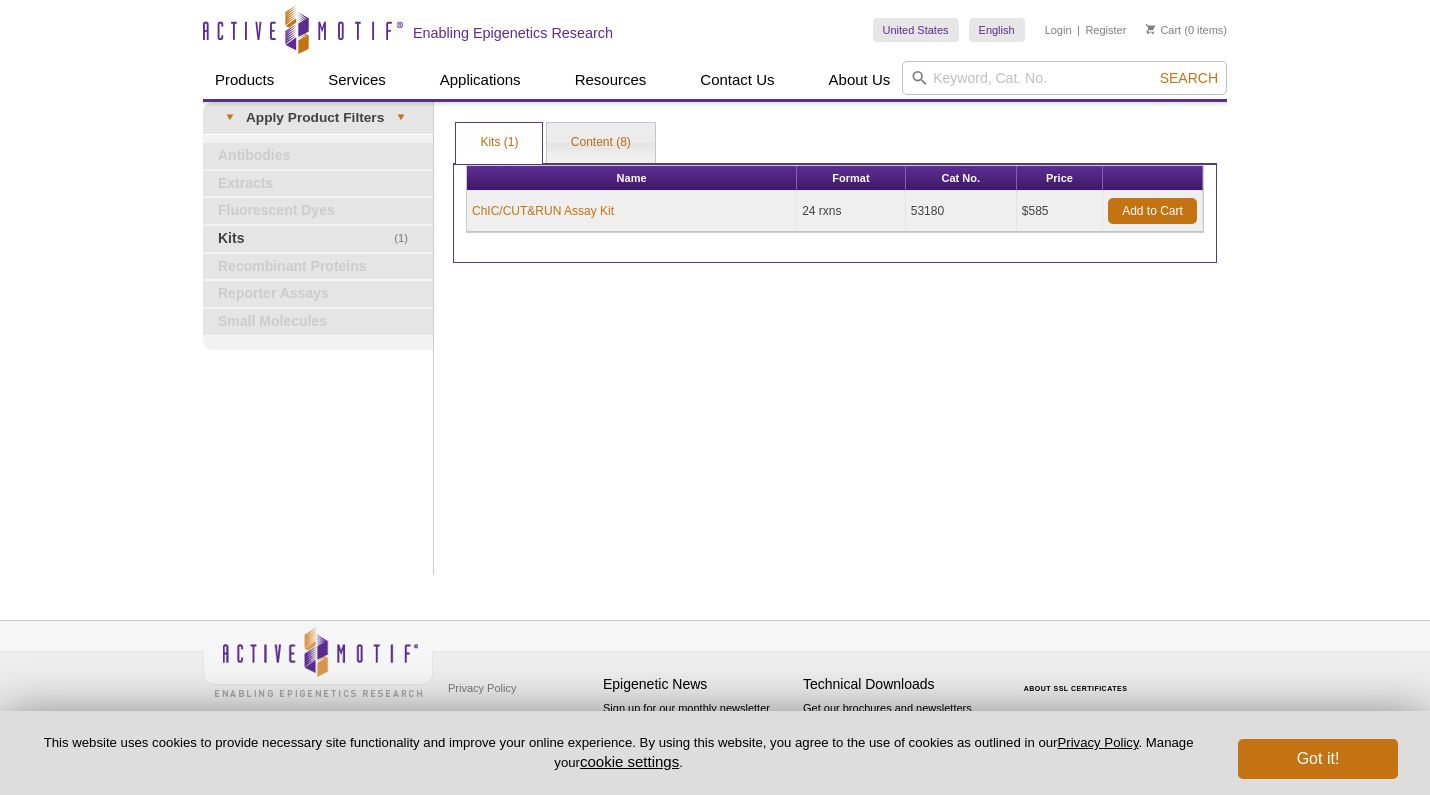 scroll, scrollTop: 0, scrollLeft: 0, axis: both 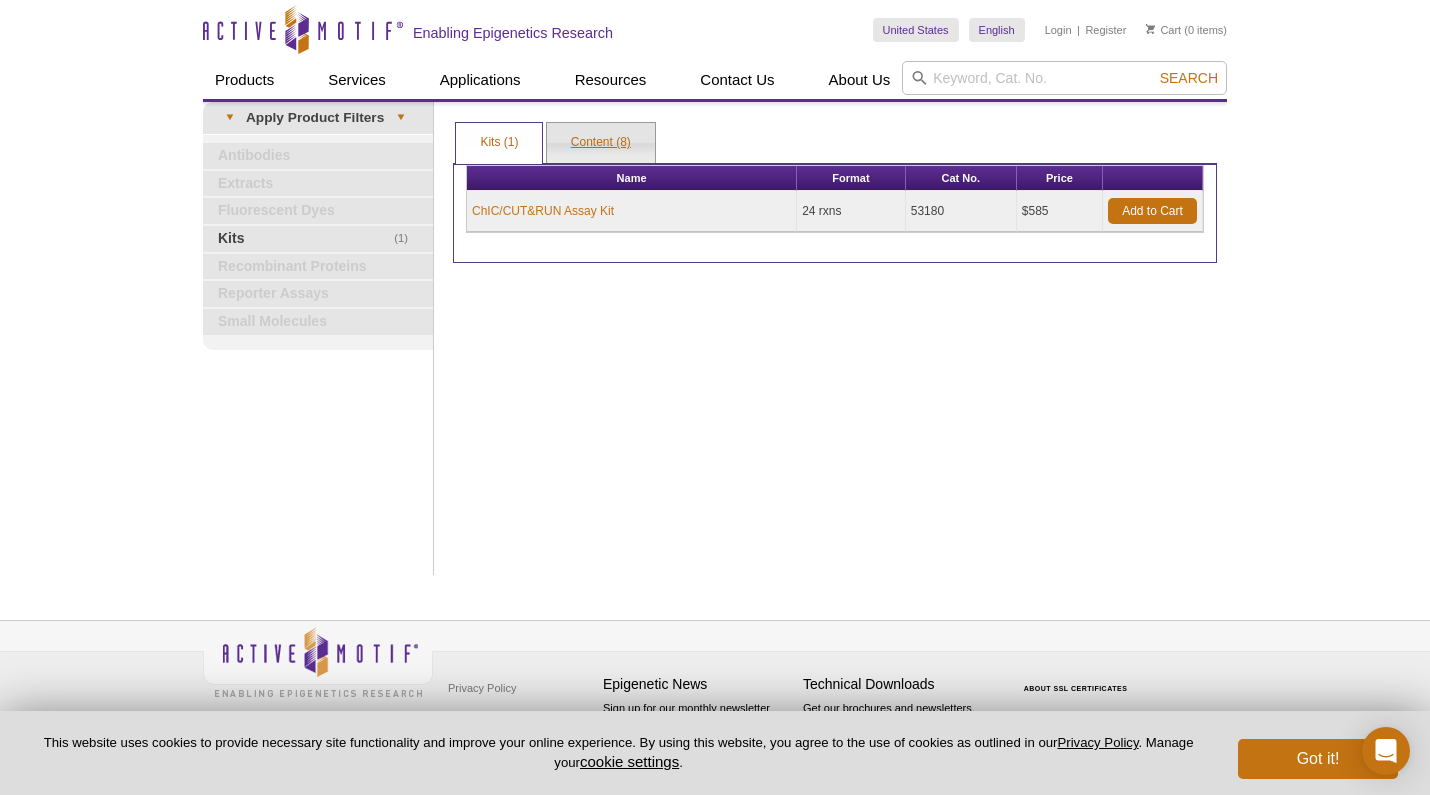 click on "Content (8)" at bounding box center (601, 143) 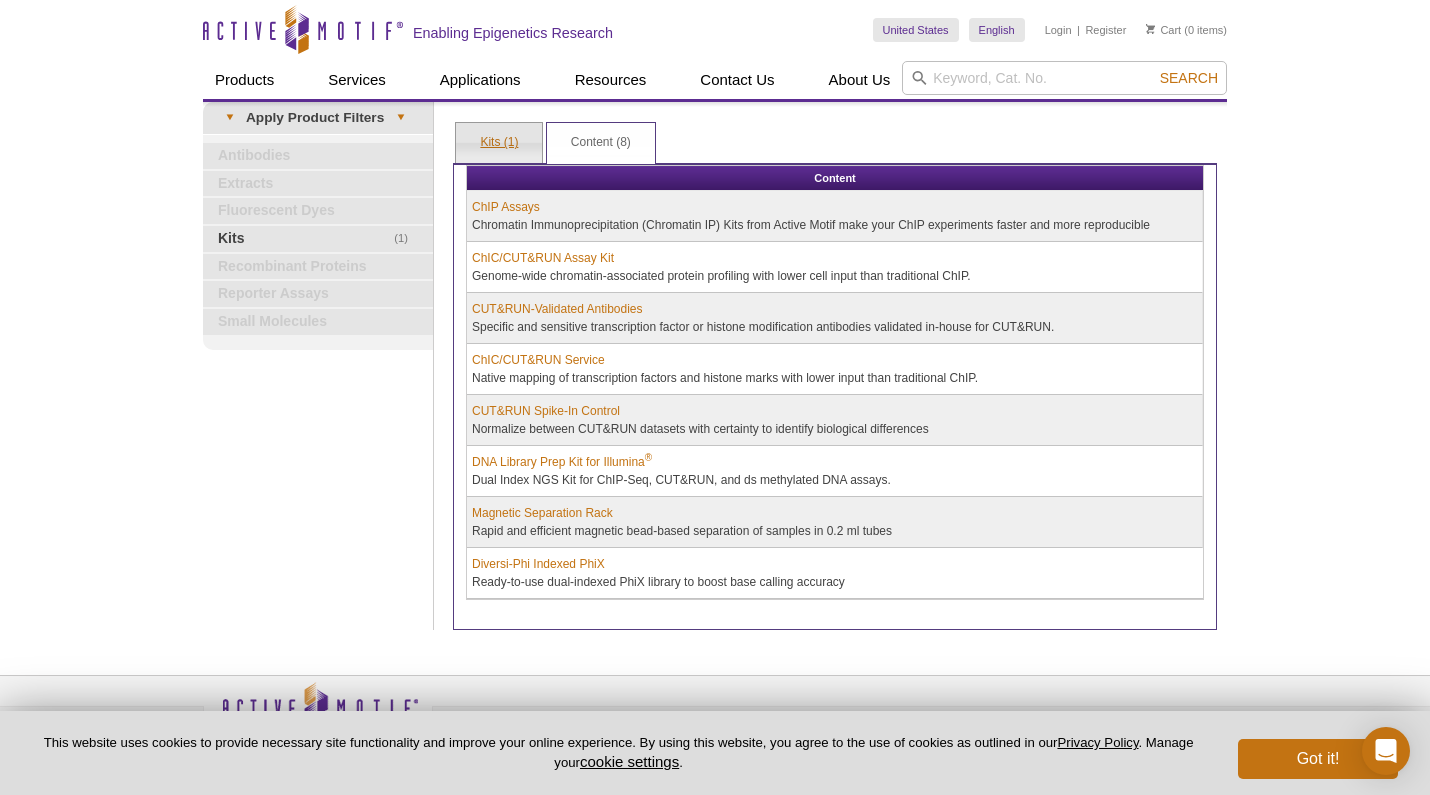 click on "Kits (1)" at bounding box center [499, 143] 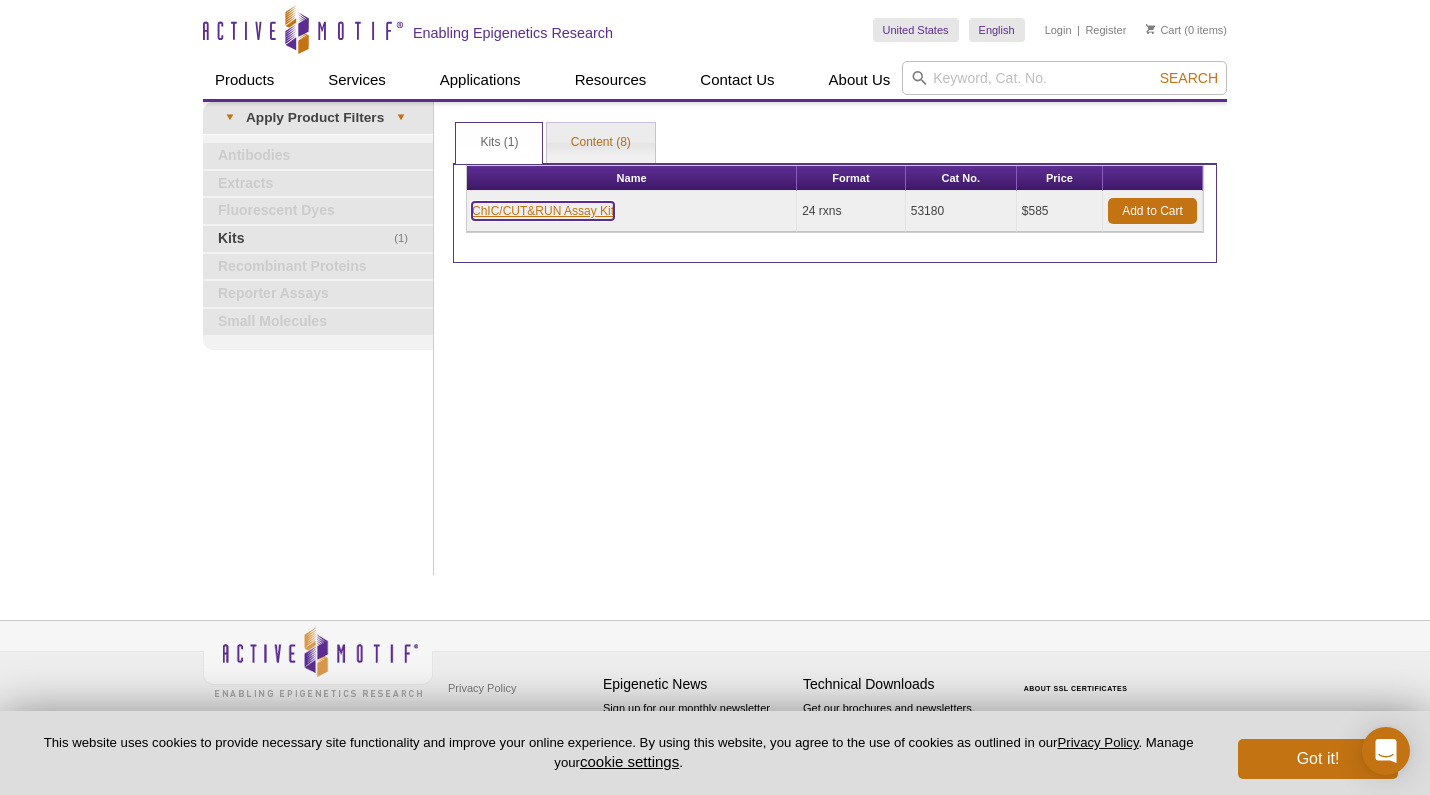 click on "ChIC/CUT&RUN Assay Kit" at bounding box center [543, 211] 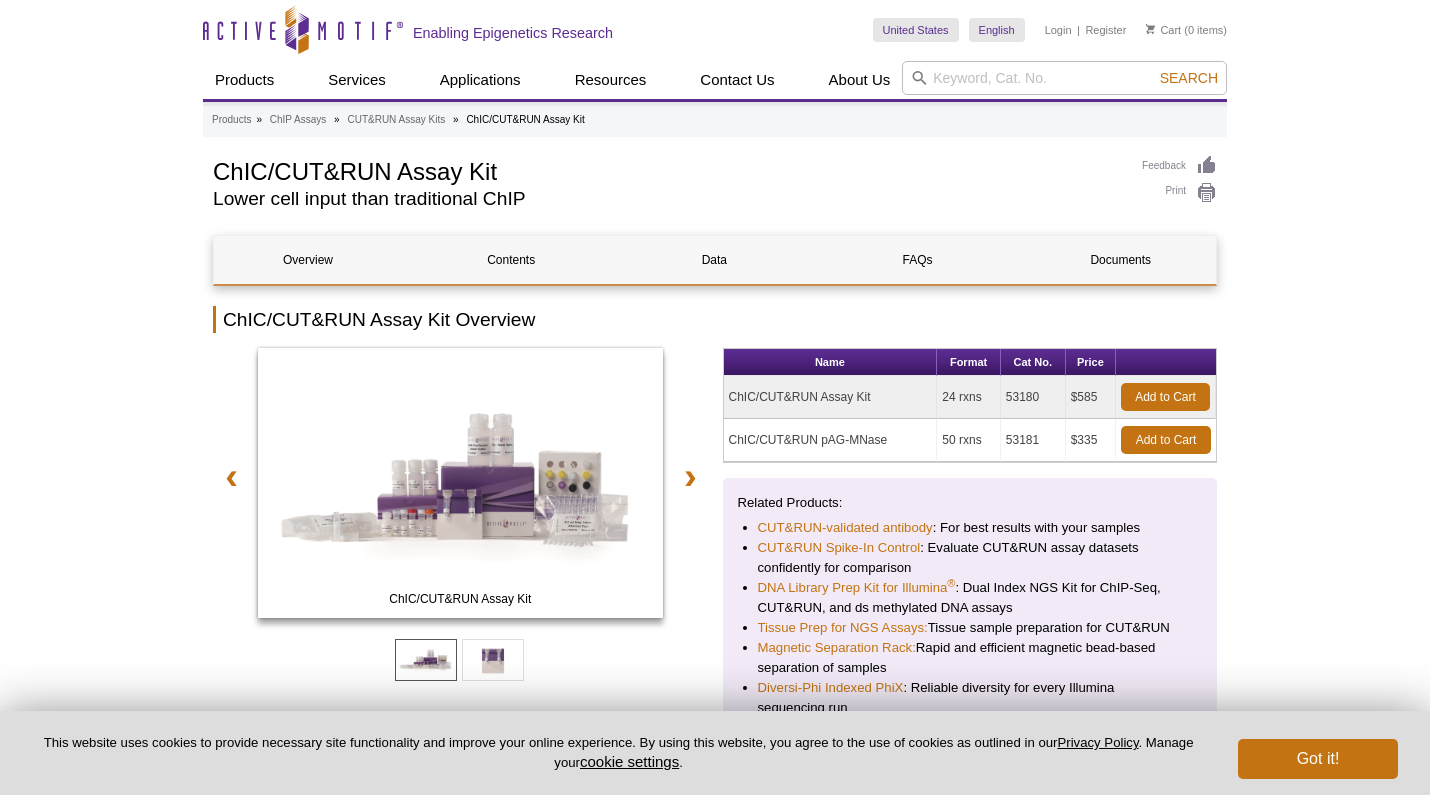 scroll, scrollTop: 0, scrollLeft: 0, axis: both 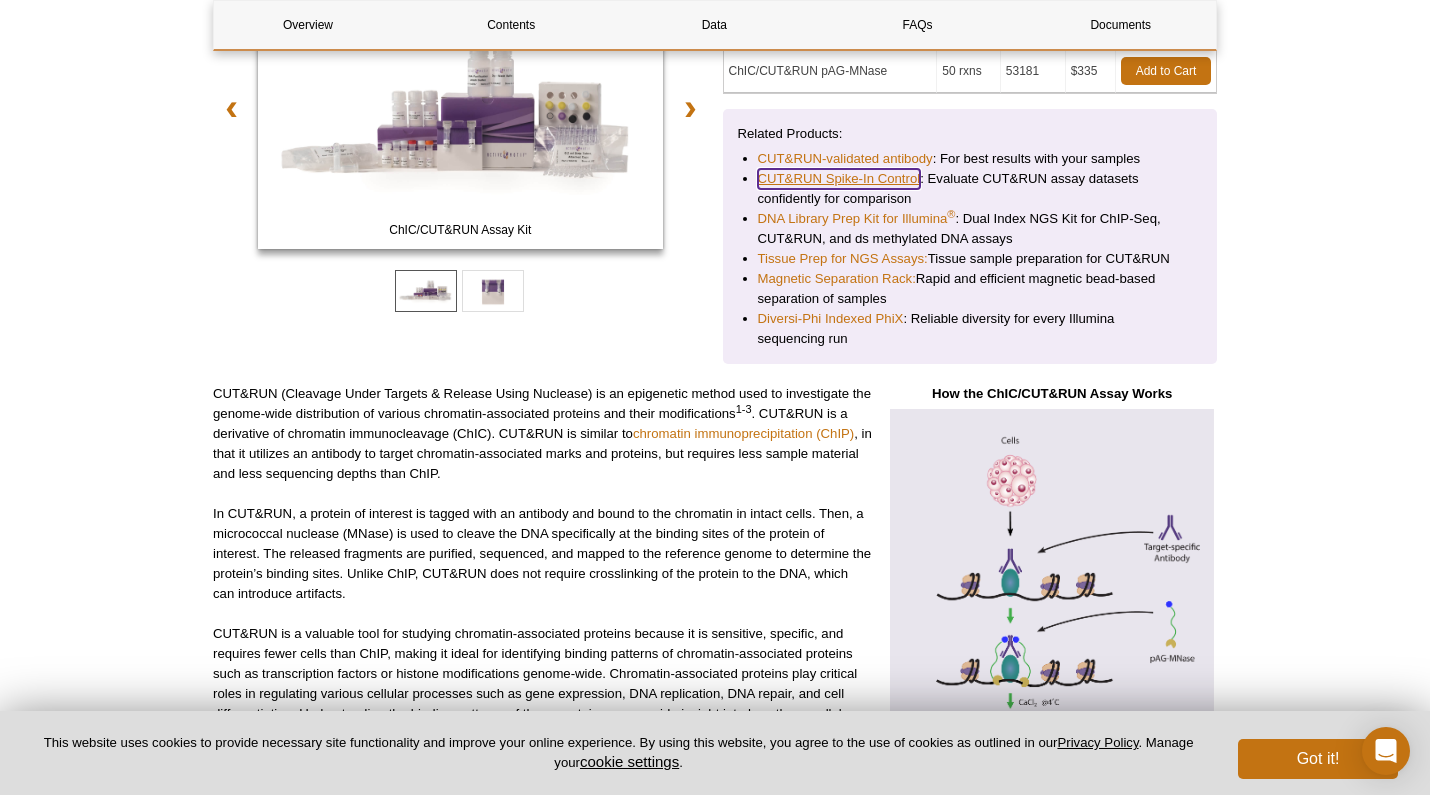 click on "CUT&RUN Spike-In Control" at bounding box center (839, 179) 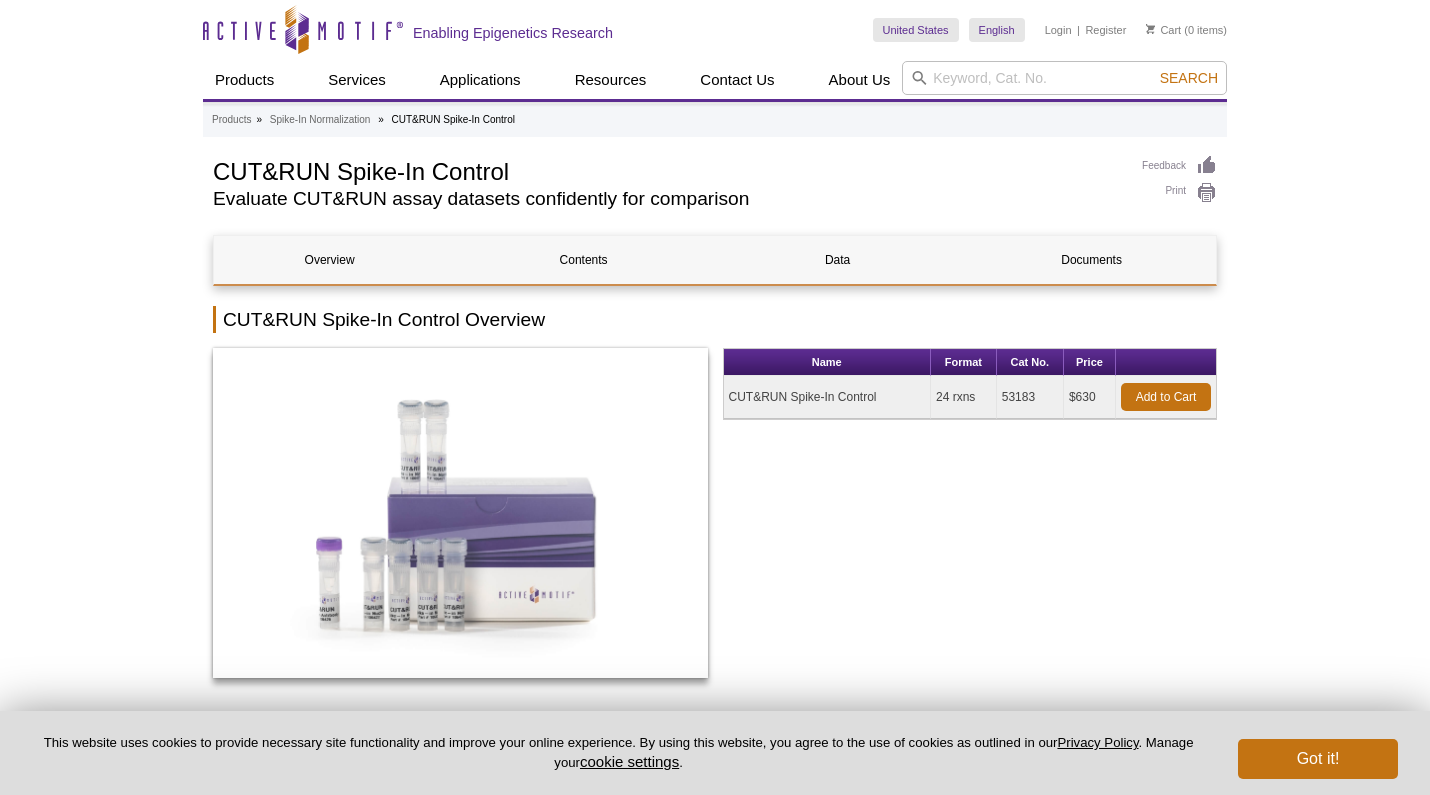 scroll, scrollTop: 0, scrollLeft: 0, axis: both 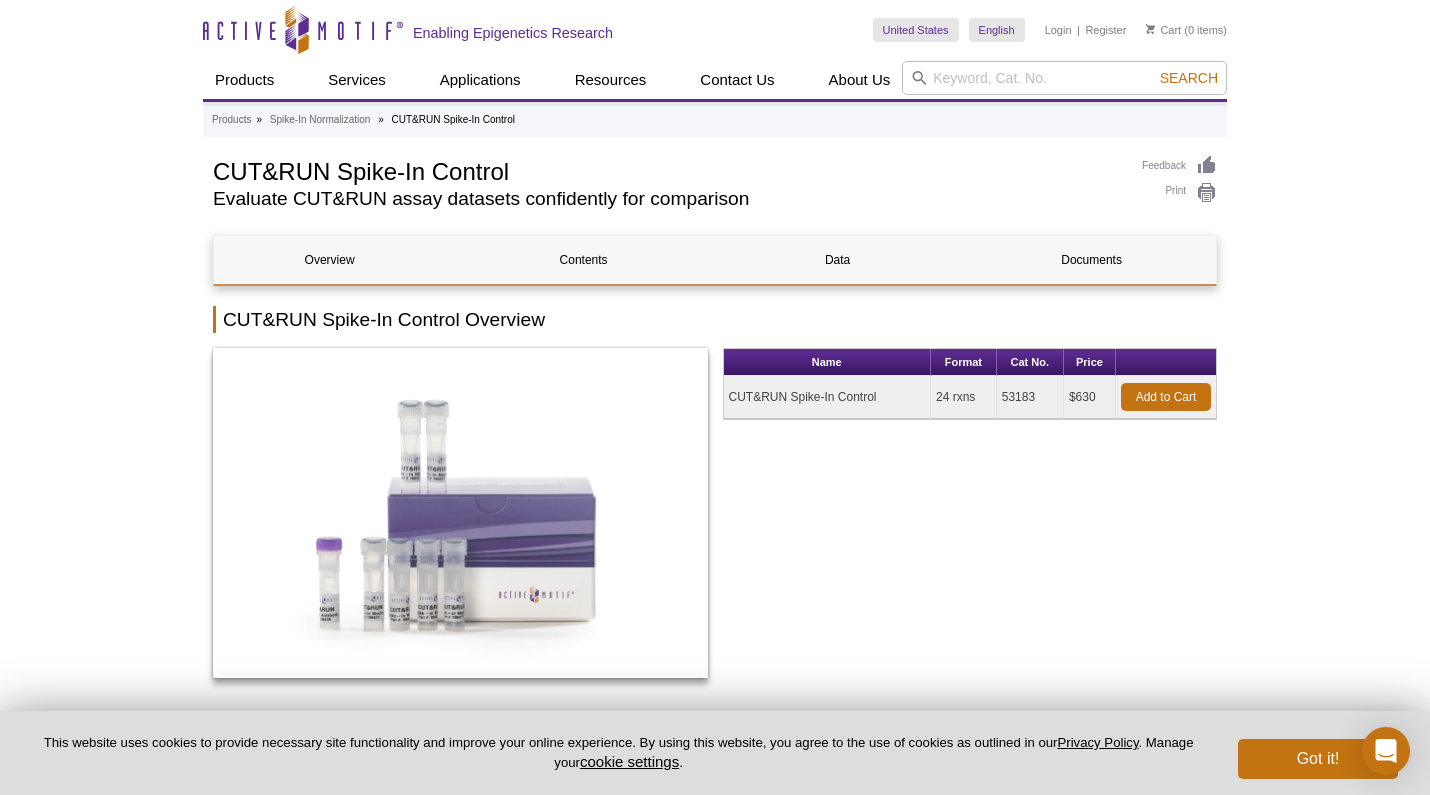 click on "CUT&RUN Spike-In Control" at bounding box center [828, 397] 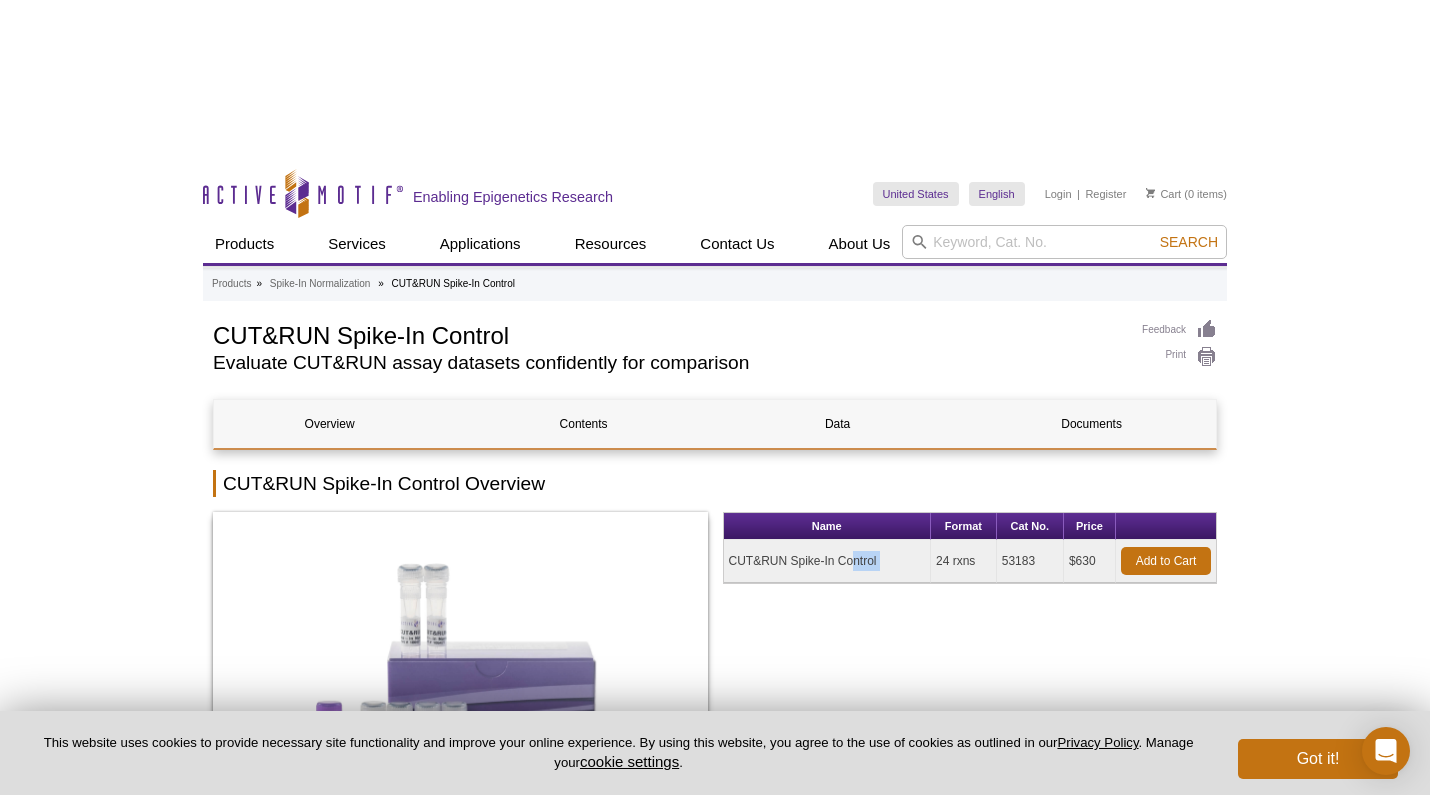 click on "CUT&RUN Spike-In Control" at bounding box center (828, 561) 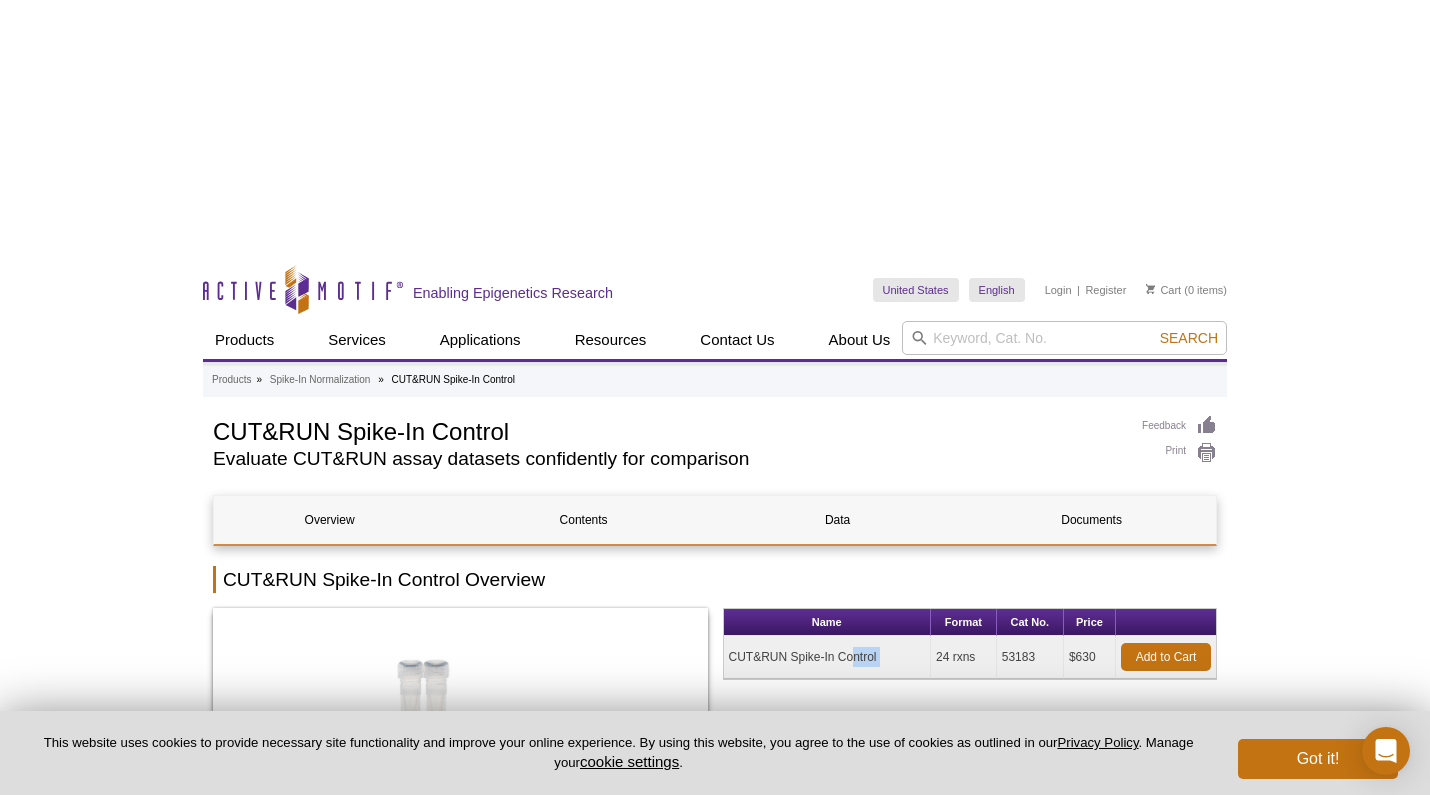 copy on "CUT&RUN Spike-In Control" 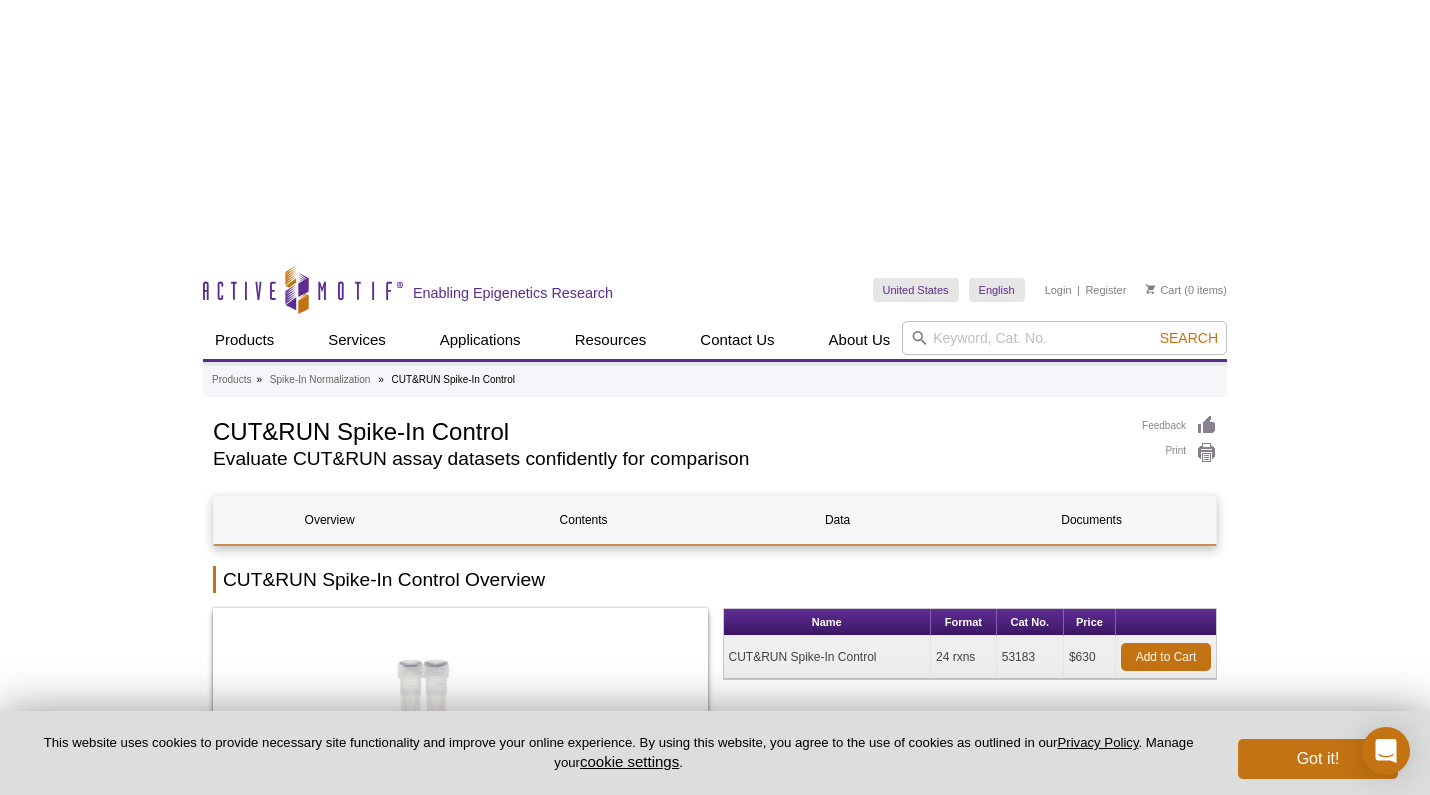 click on "53183" at bounding box center [1030, 657] 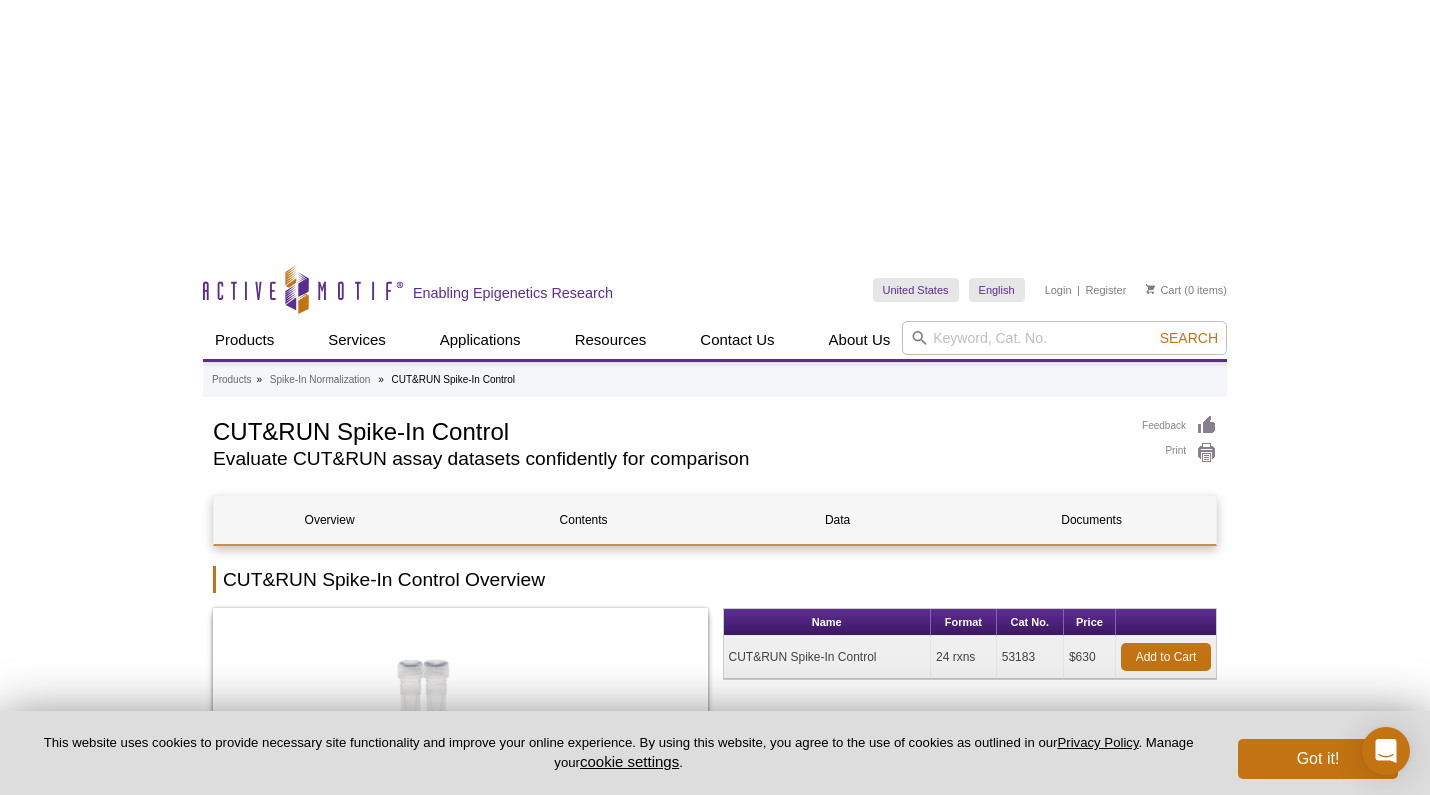 click on "Name
Format
Cat No.
Price
CUT&RUN Spike-In Control
24 rxns
53183
$630
Add to Cart" at bounding box center [970, 783] 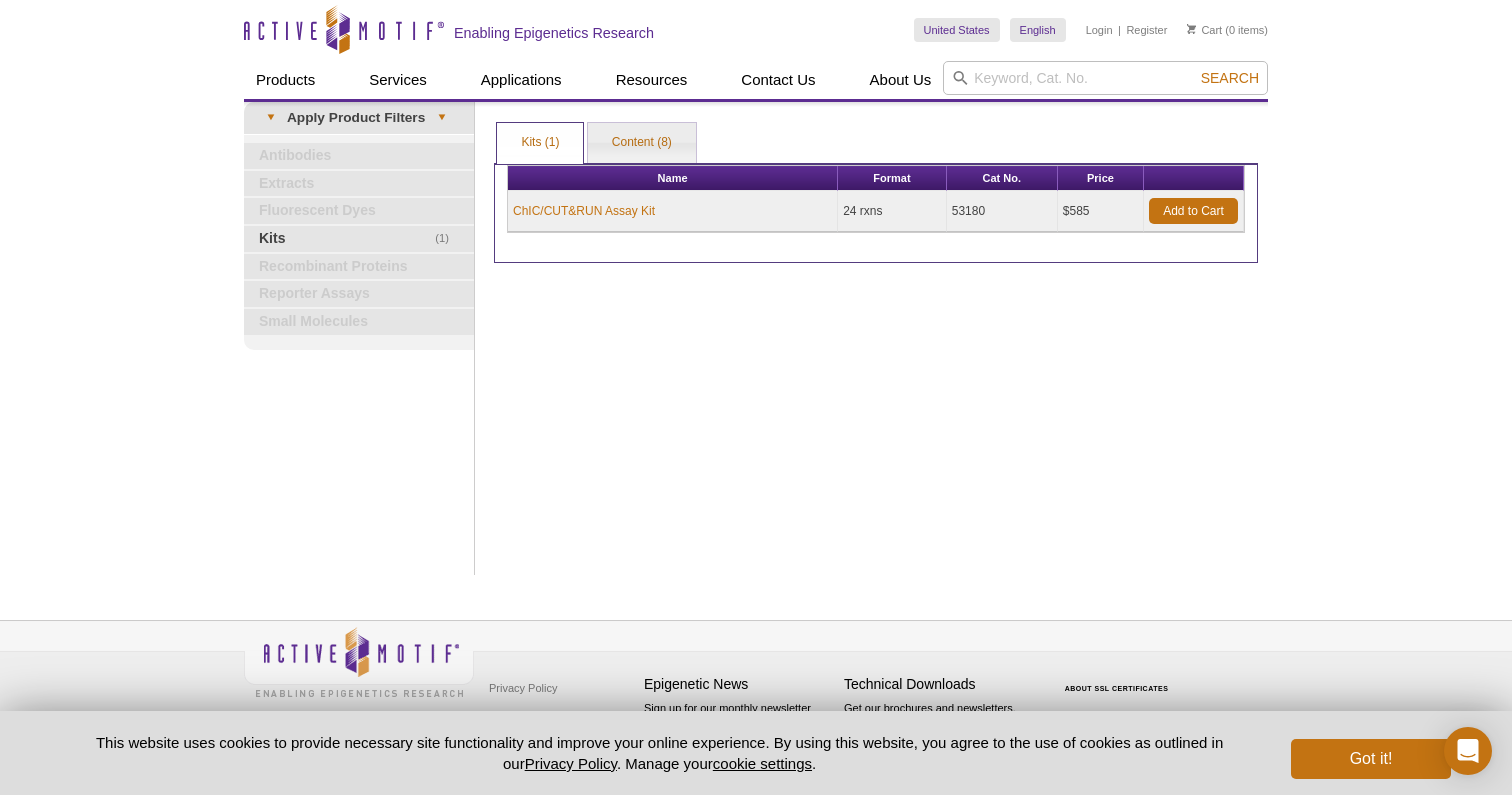 scroll, scrollTop: 0, scrollLeft: 0, axis: both 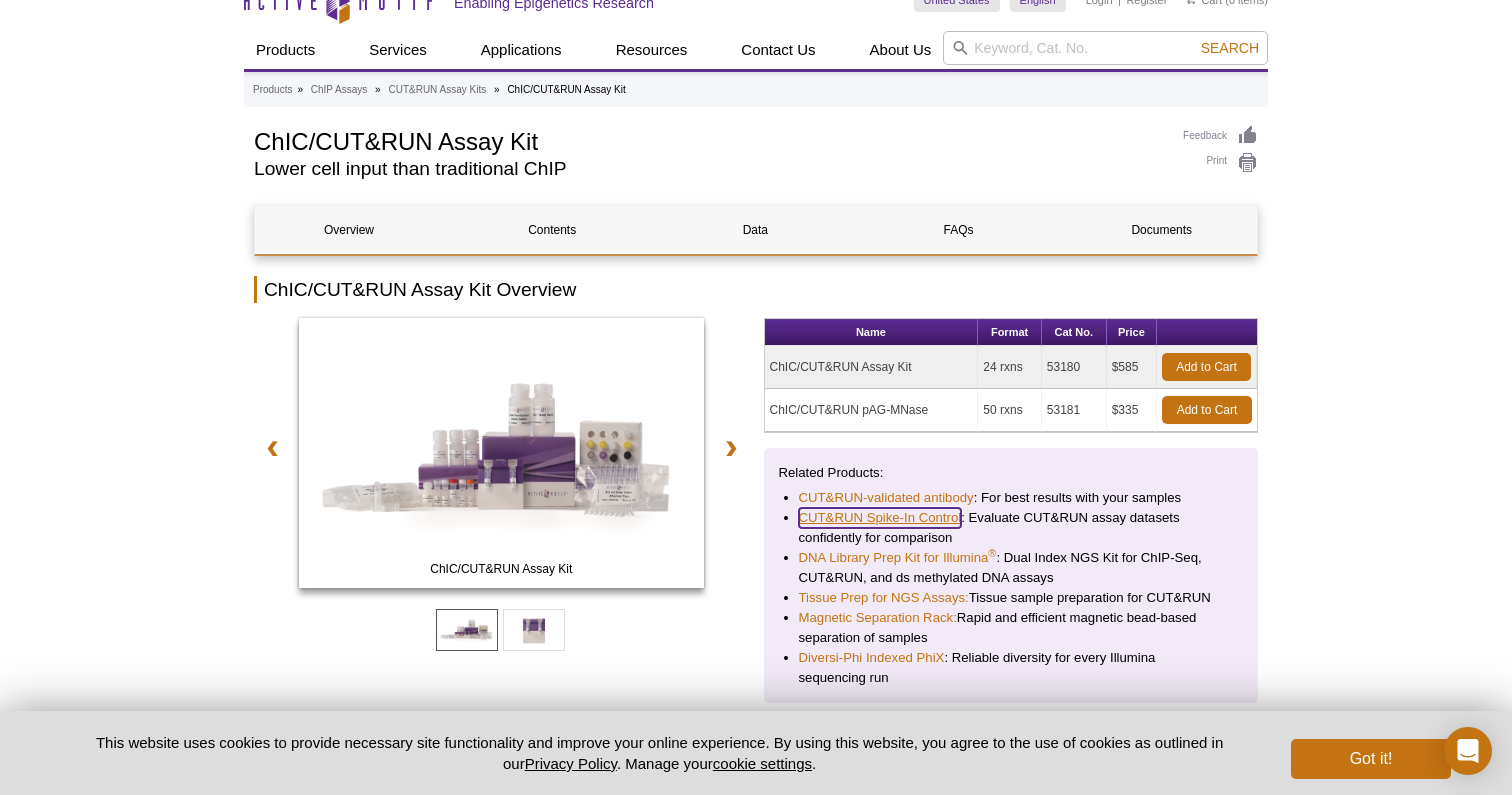 click on "CUT&RUN Spike-In Control" at bounding box center (880, 518) 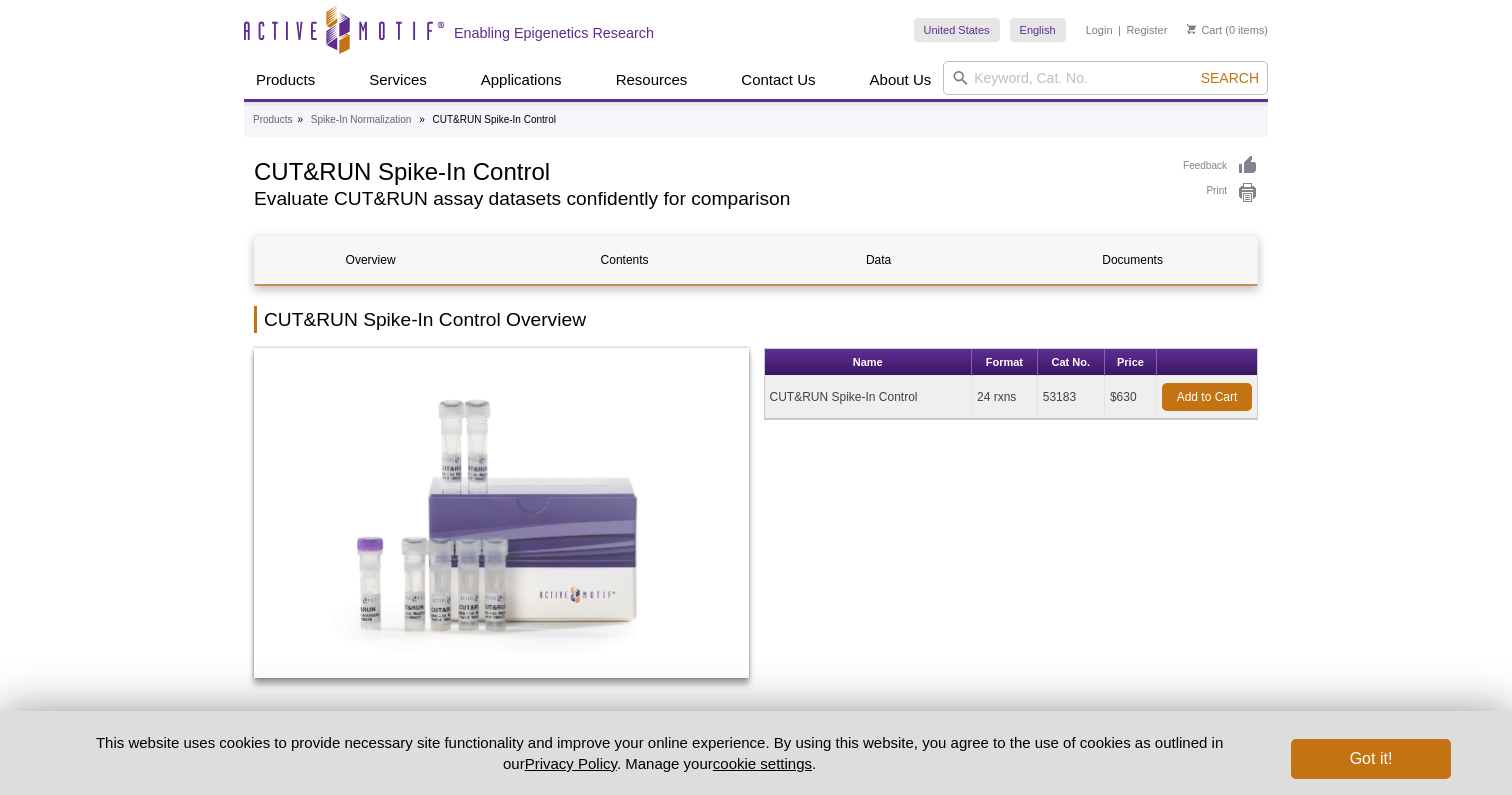 scroll, scrollTop: 0, scrollLeft: 0, axis: both 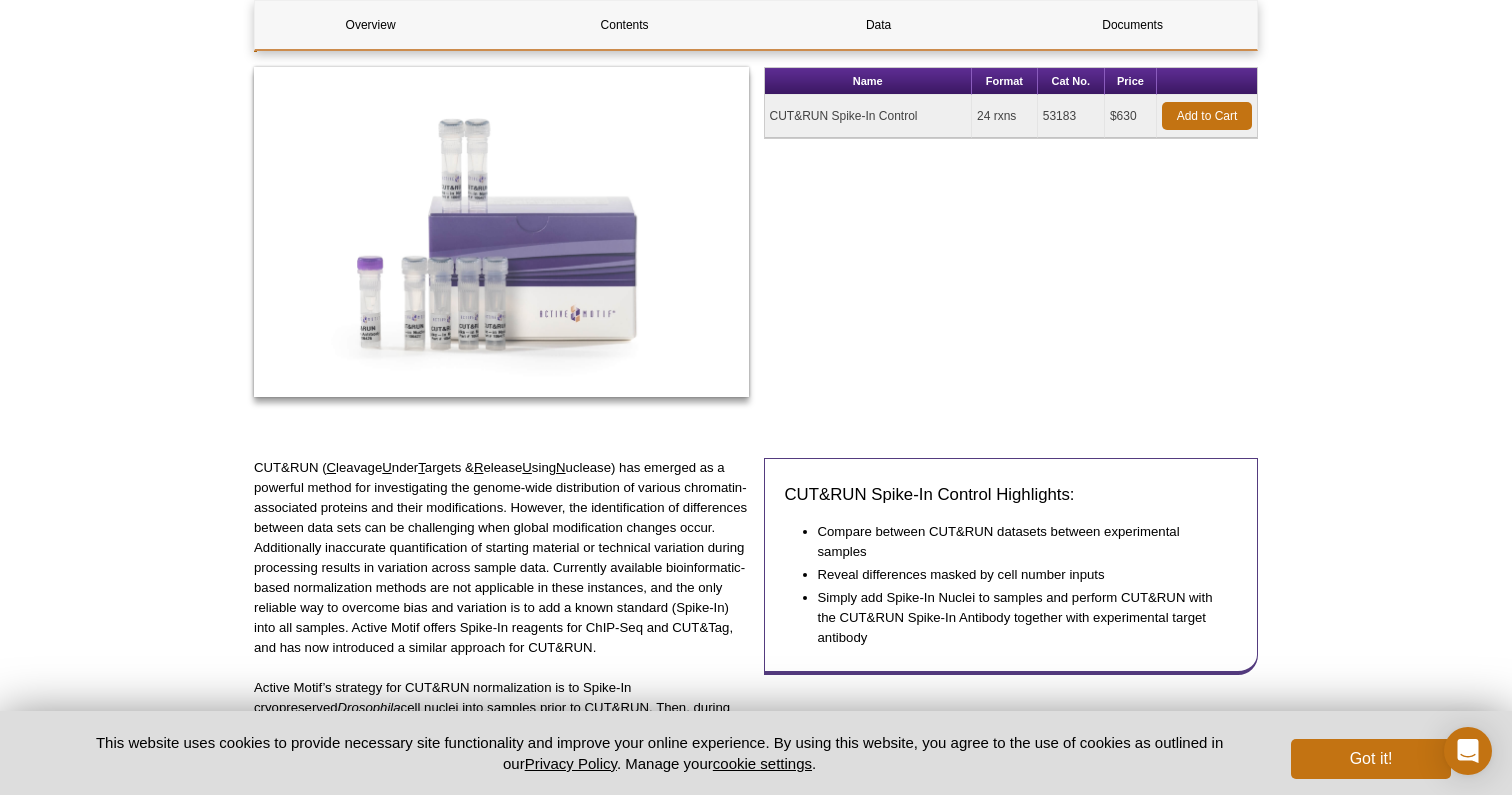 click on "CUT&RUN Spike-In Control" at bounding box center [869, 116] 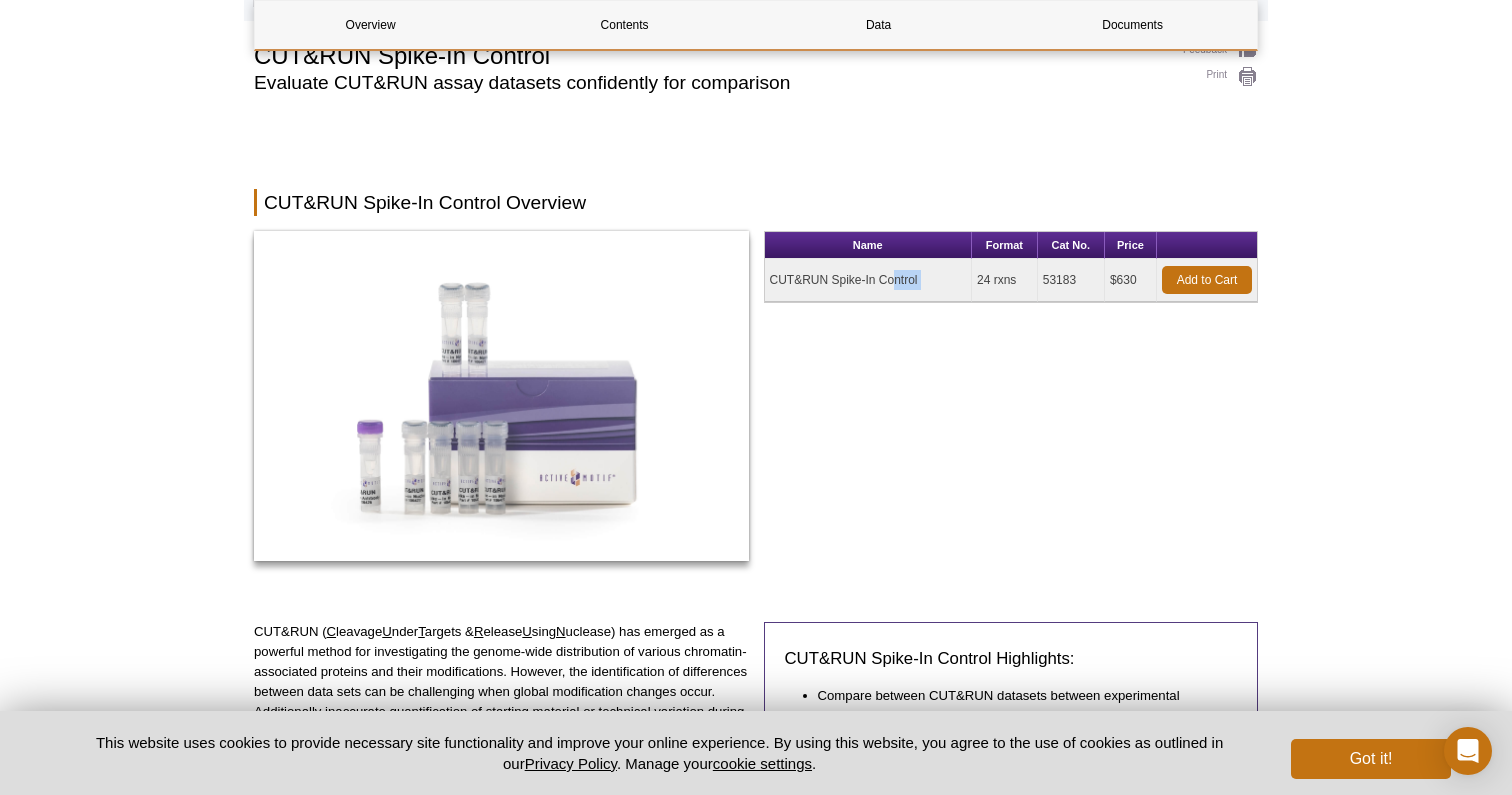 click on "CUT&RUN Spike-In Control" at bounding box center (869, 280) 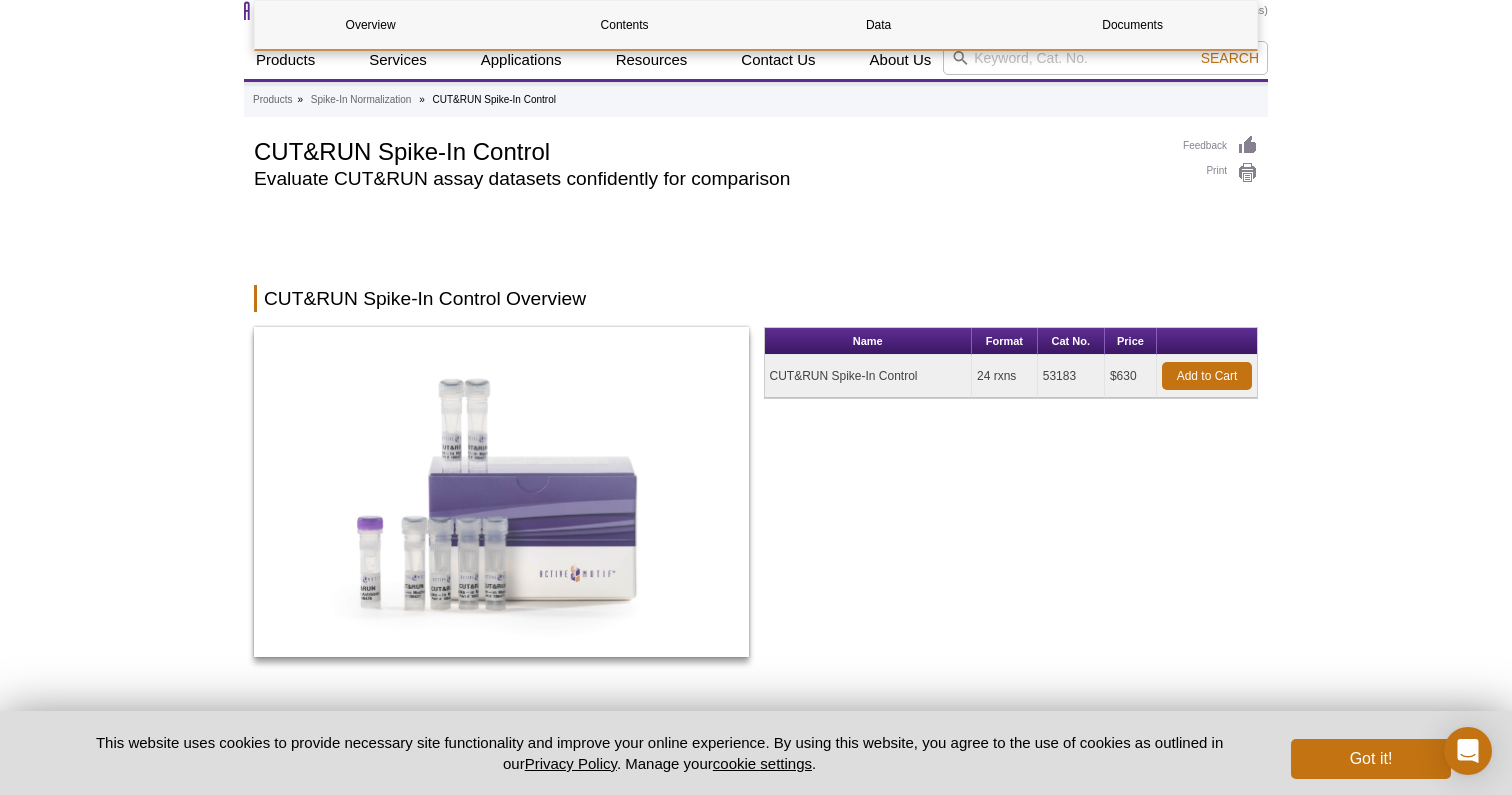 click on "53183" at bounding box center (1071, 376) 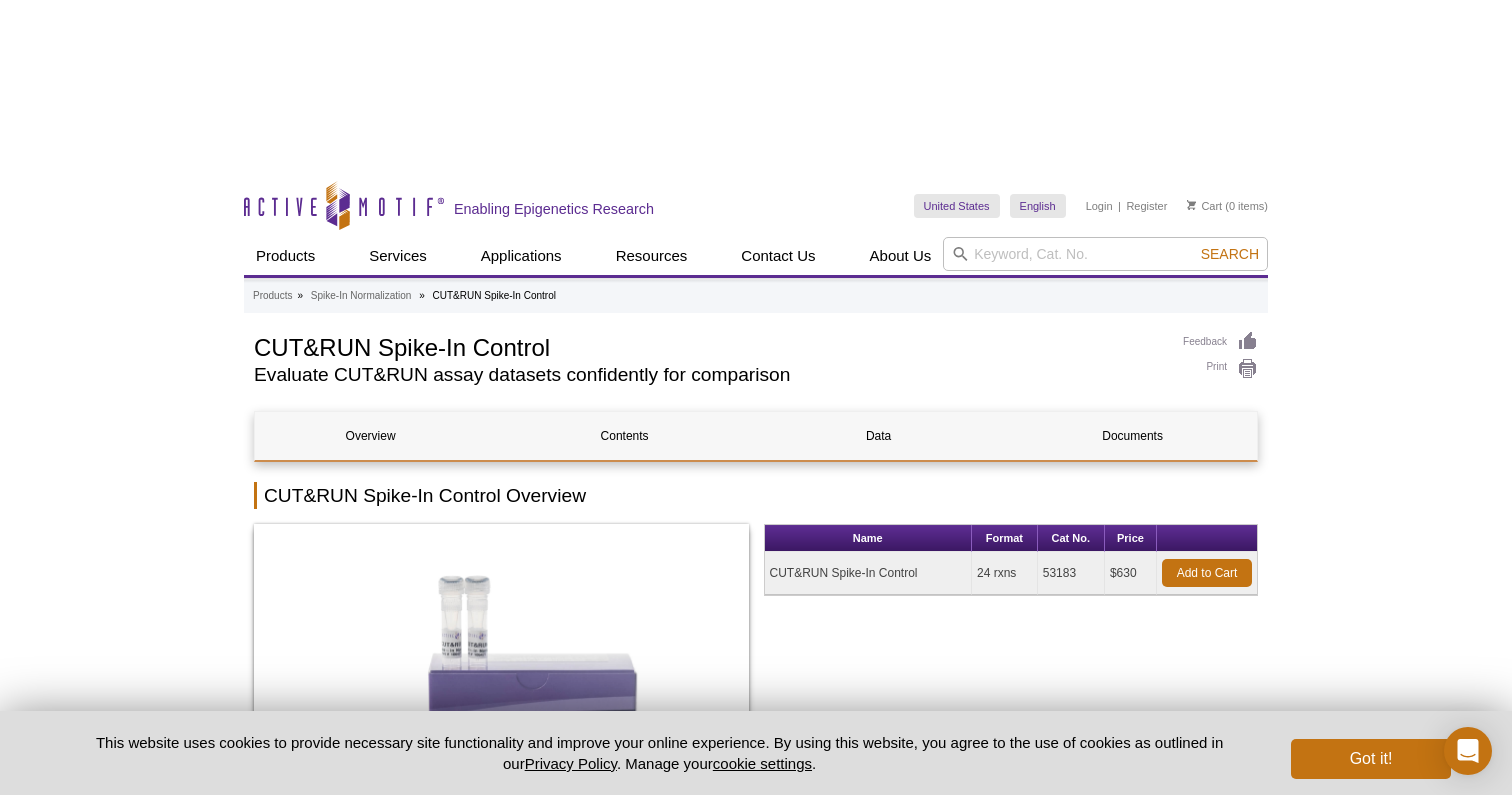 scroll, scrollTop: 0, scrollLeft: 0, axis: both 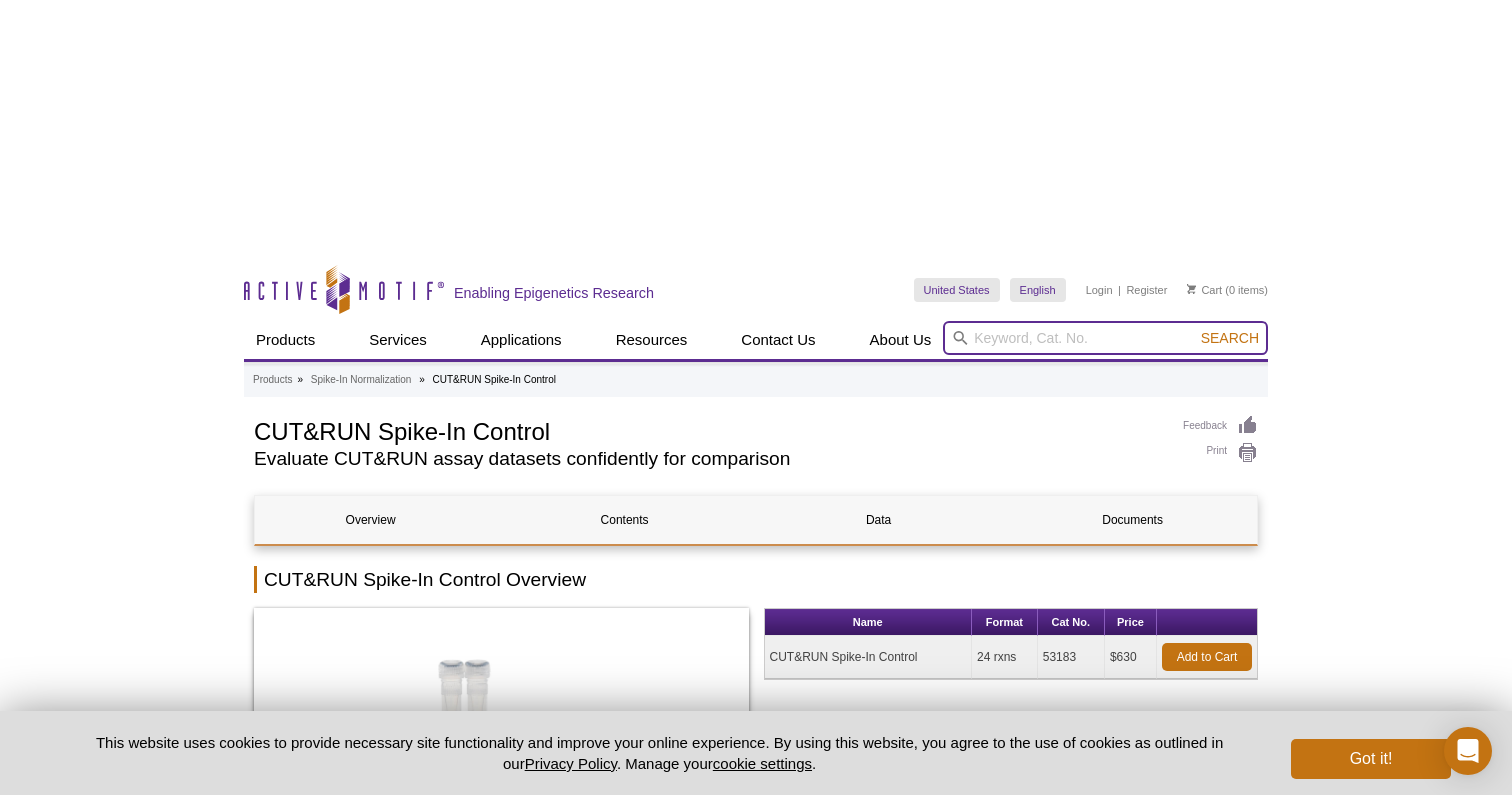 click at bounding box center [1105, 338] 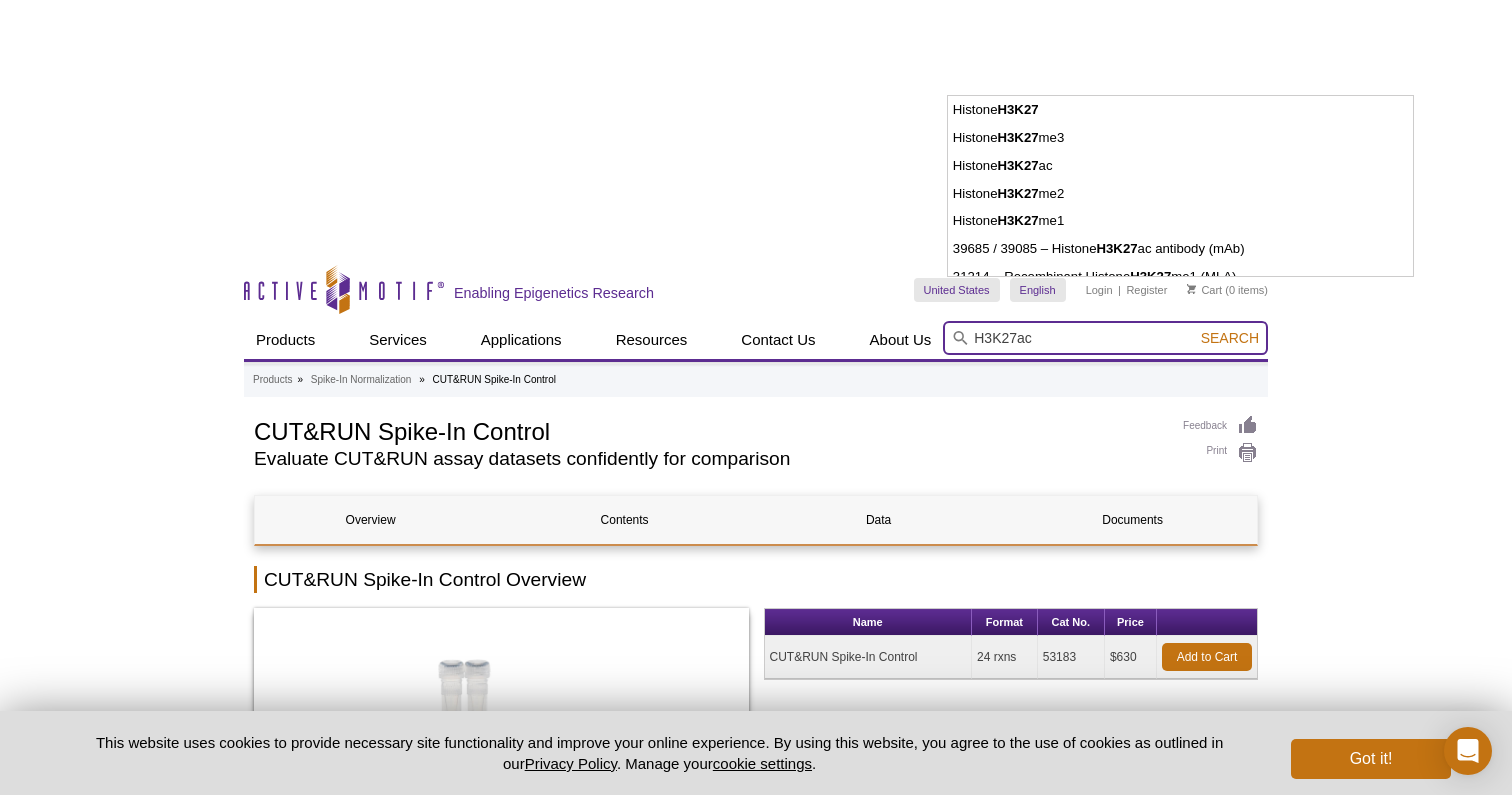 click on "Search" at bounding box center [1230, 338] 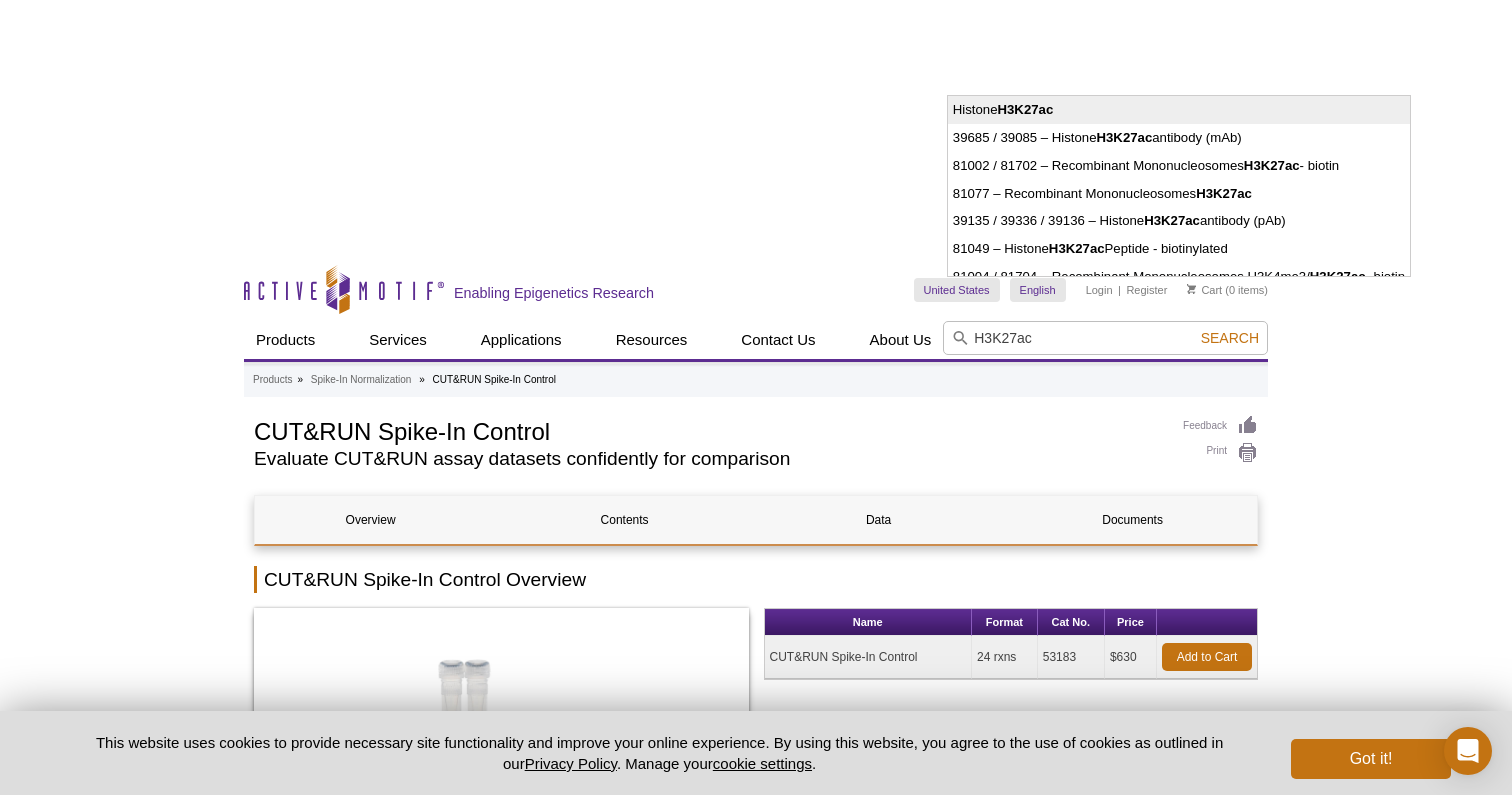 click on "H3K27ac" at bounding box center [1026, 109] 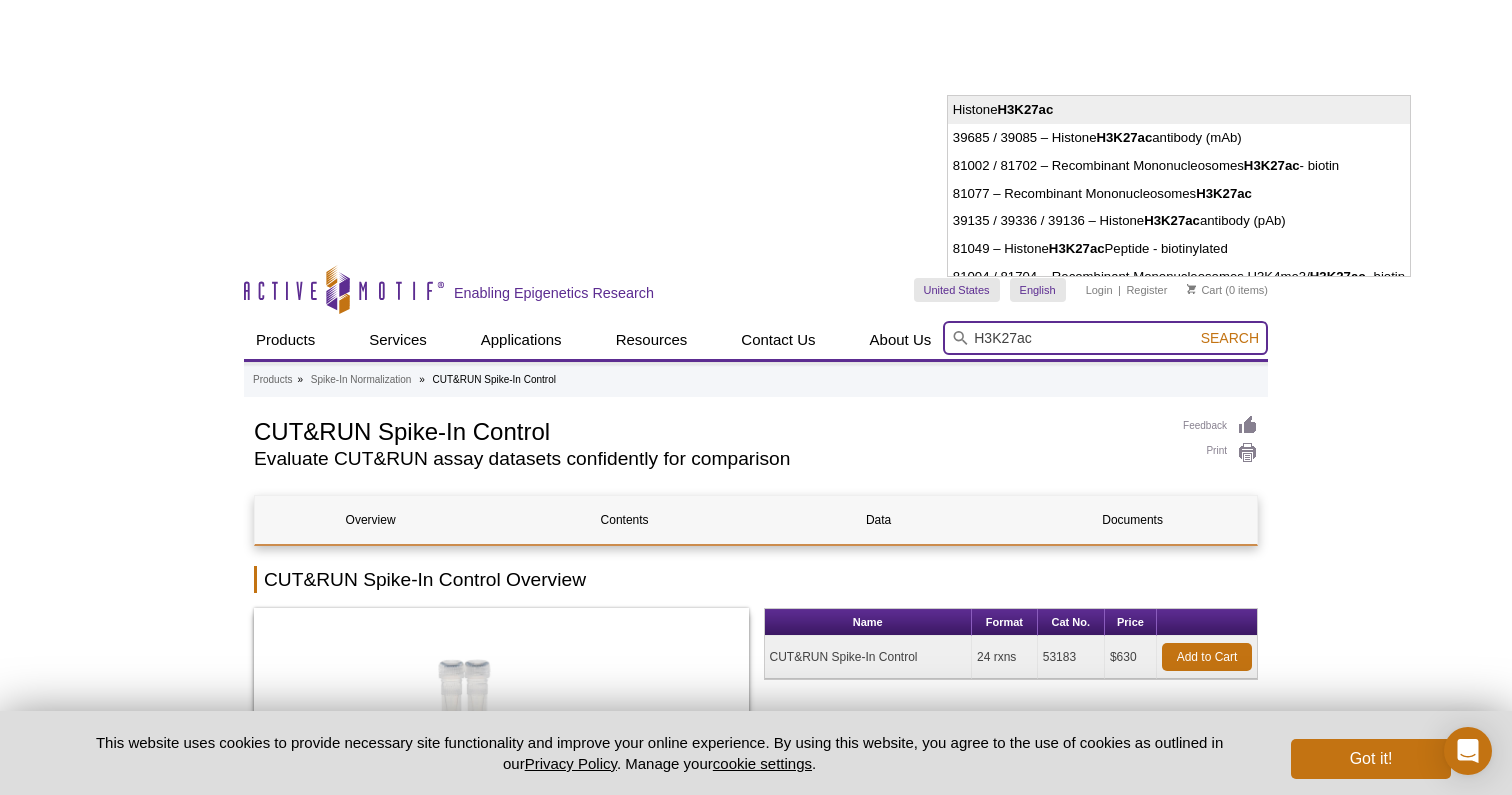 type on "Histone H3K27ac" 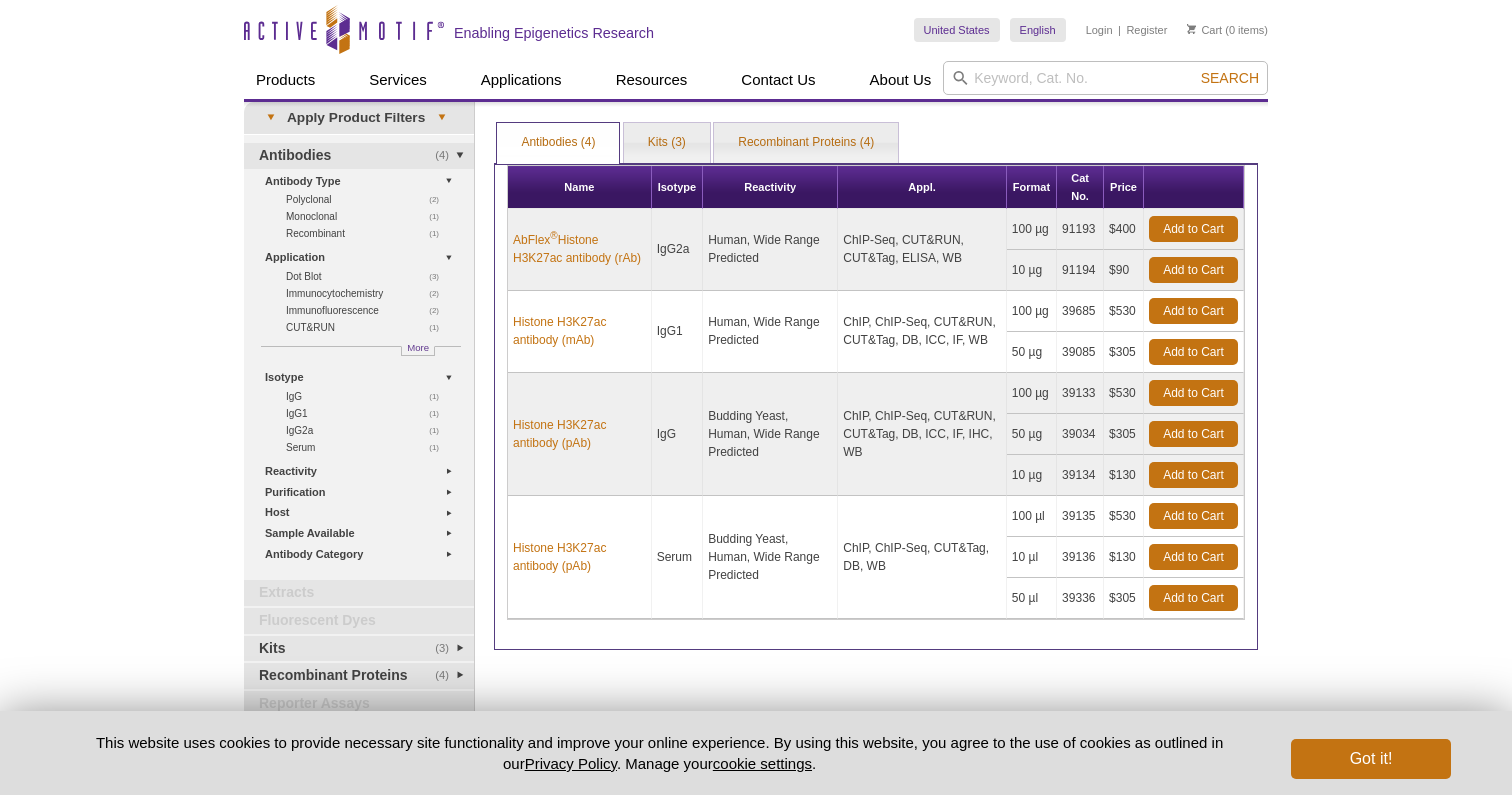 scroll, scrollTop: 0, scrollLeft: 0, axis: both 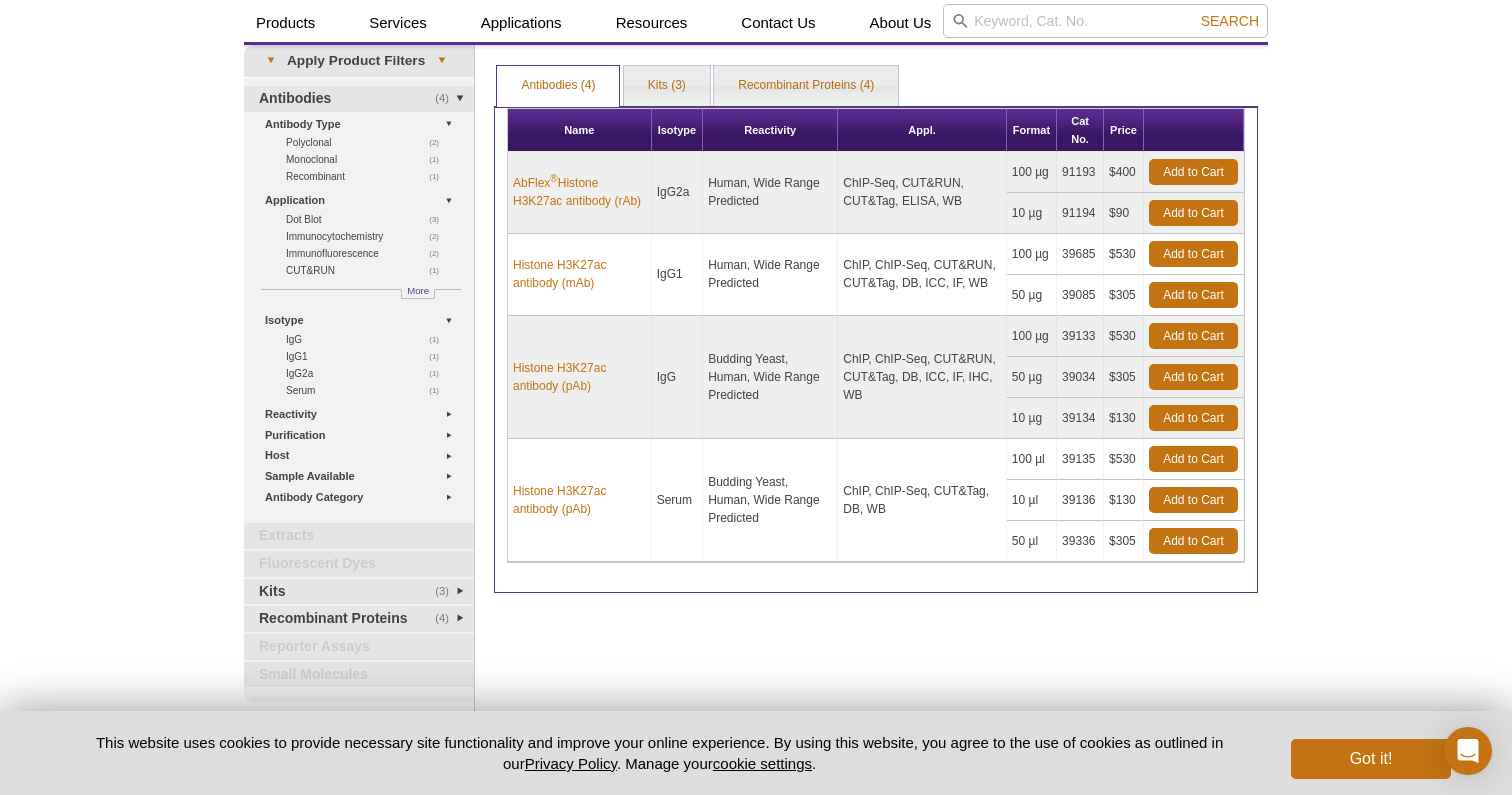 click on "Budding Yeast, Human, Wide Range Predicted" at bounding box center [770, 377] 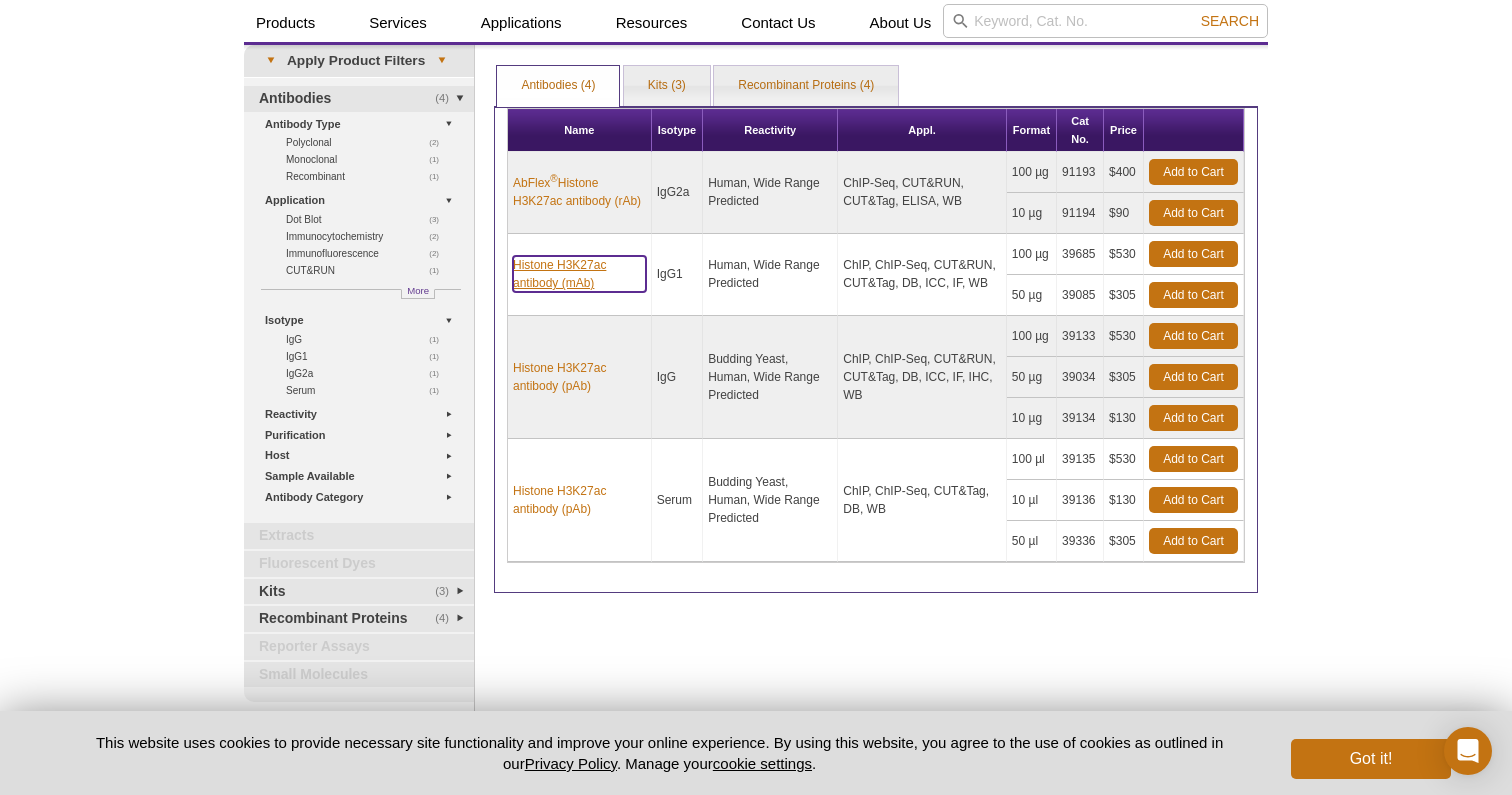 click on "Histone H3K27ac antibody (mAb)" at bounding box center (579, 274) 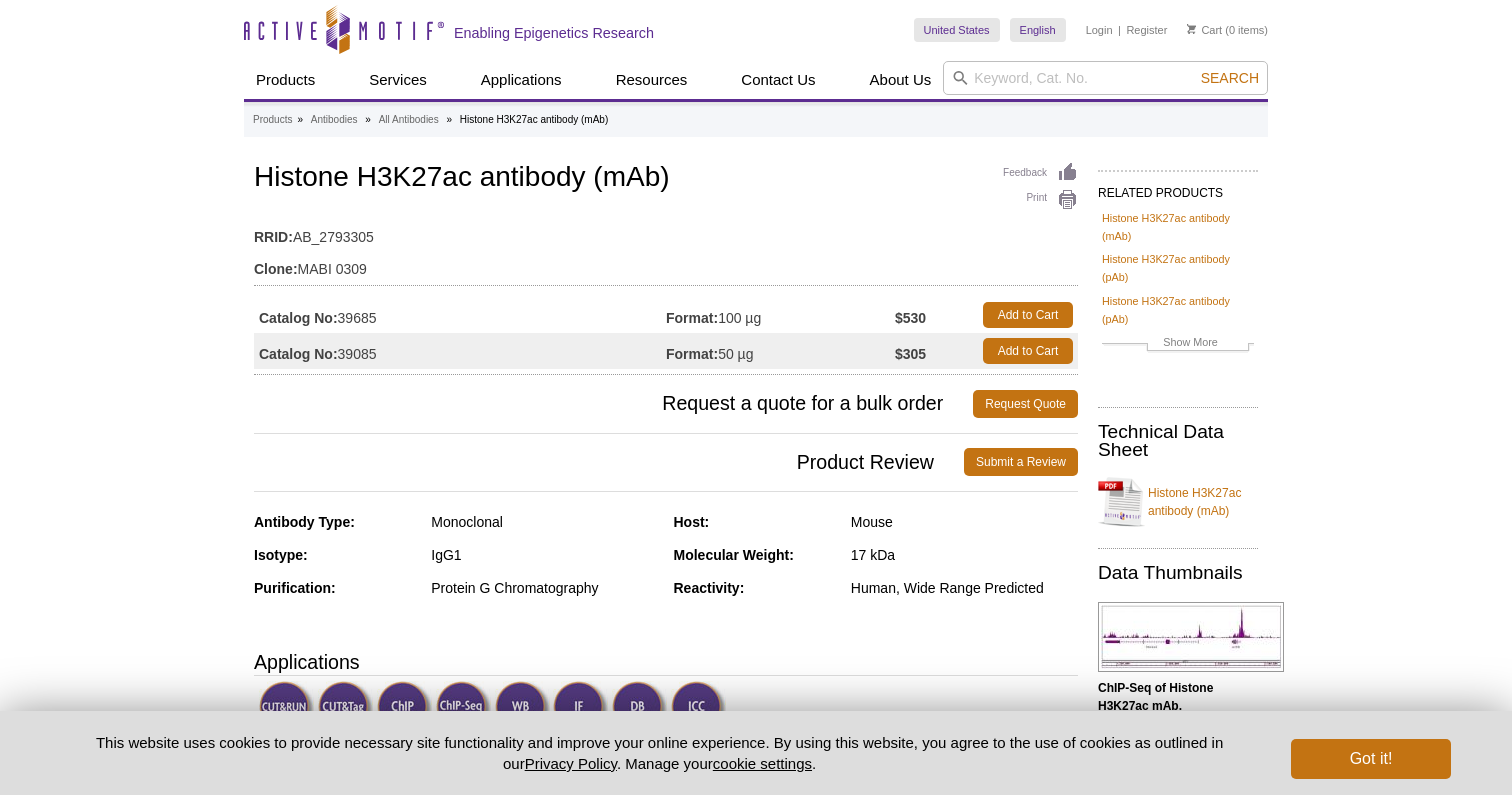 scroll, scrollTop: 0, scrollLeft: 0, axis: both 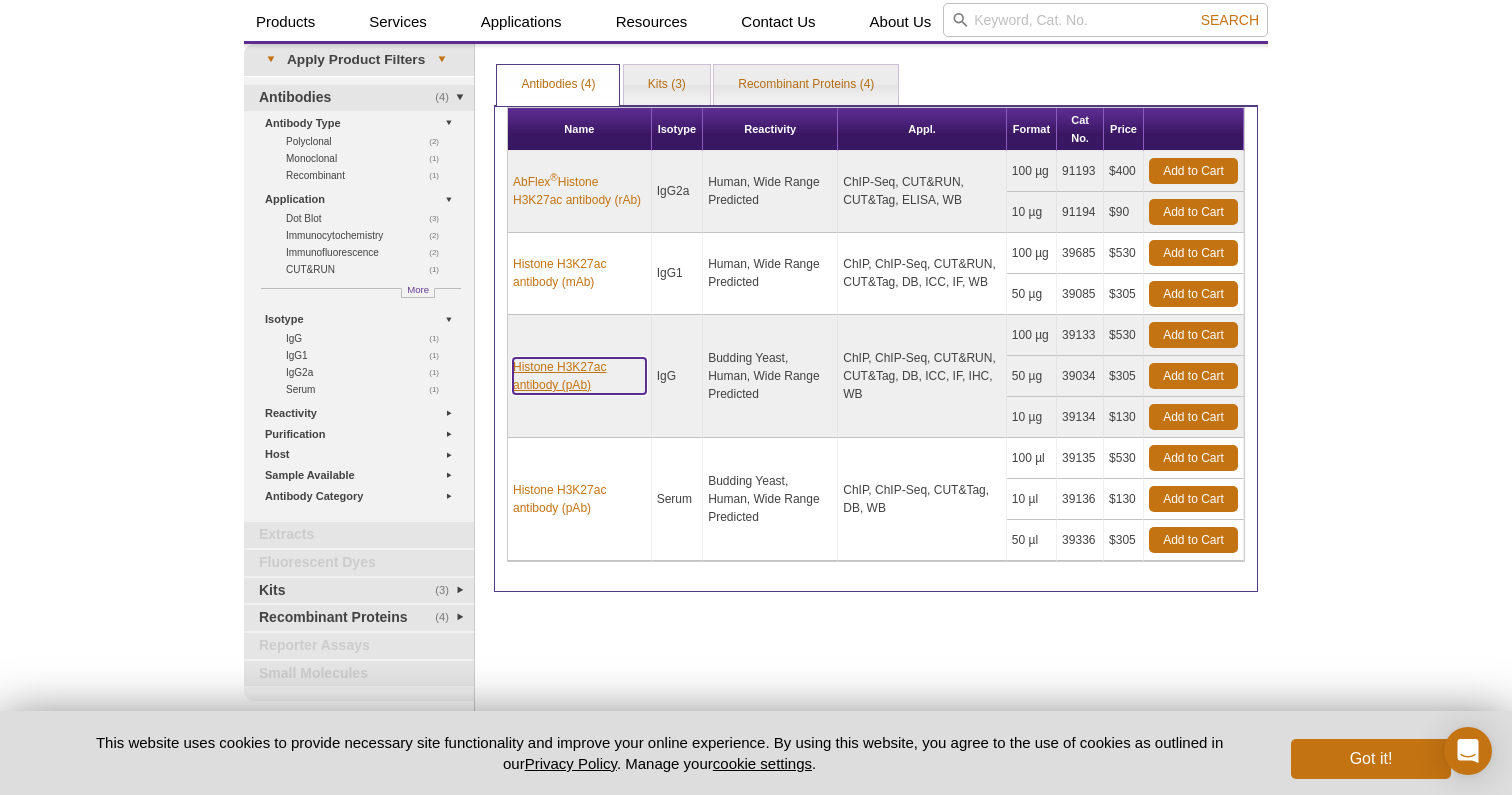 click on "Histone H3K27ac antibody (pAb)" at bounding box center (579, 376) 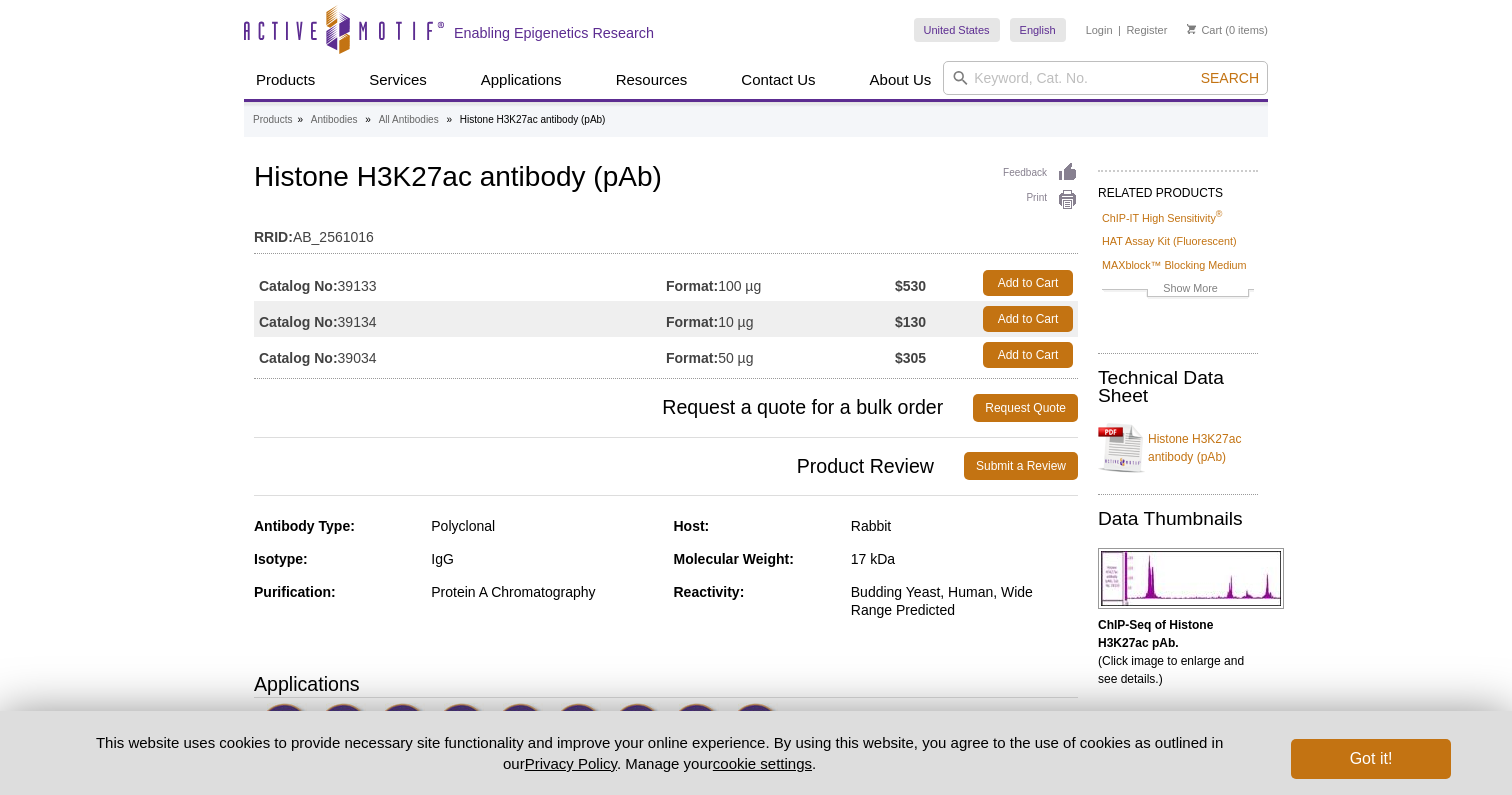 scroll, scrollTop: 0, scrollLeft: 0, axis: both 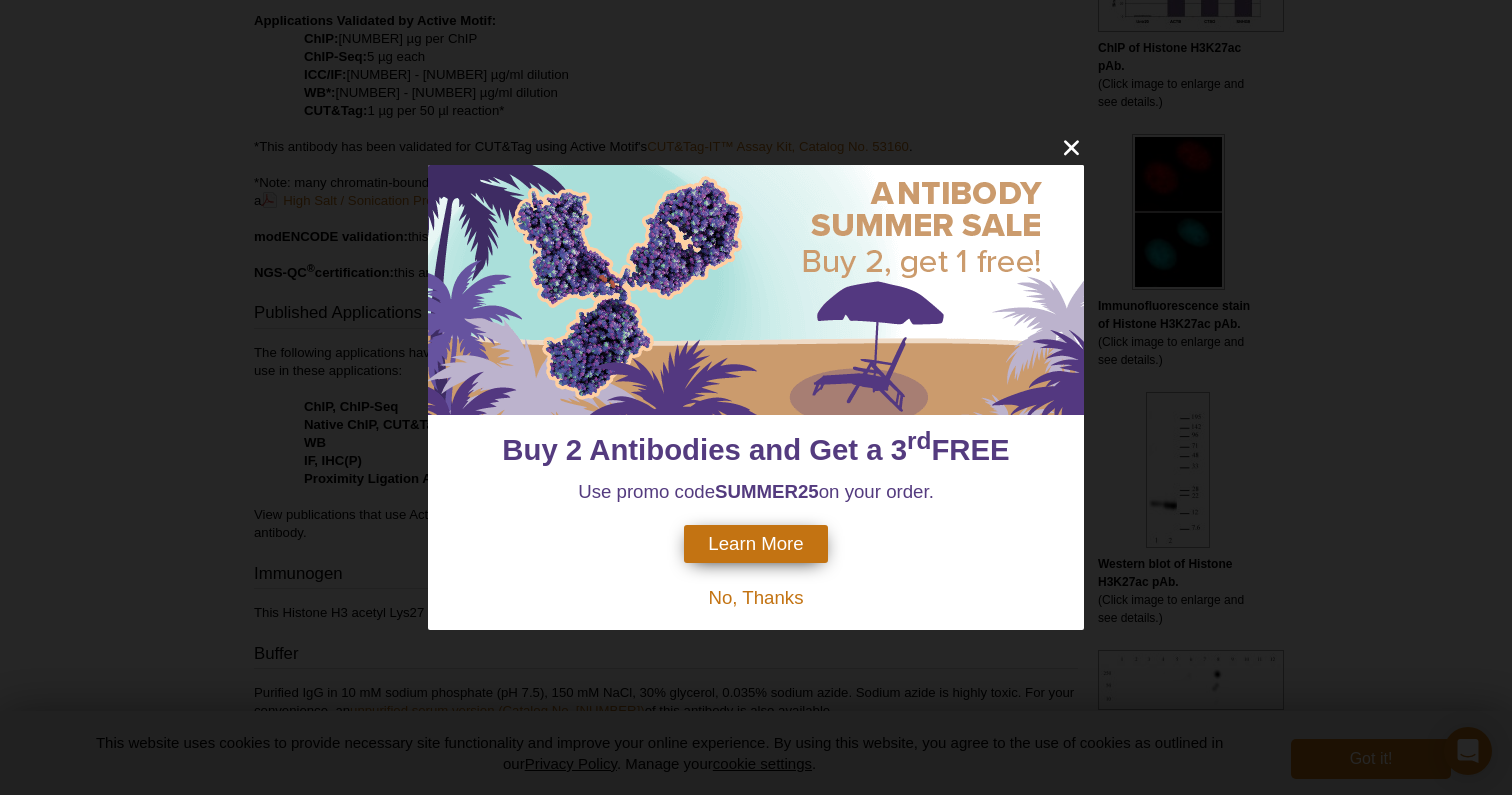 click on "No, Thanks" at bounding box center [755, 597] 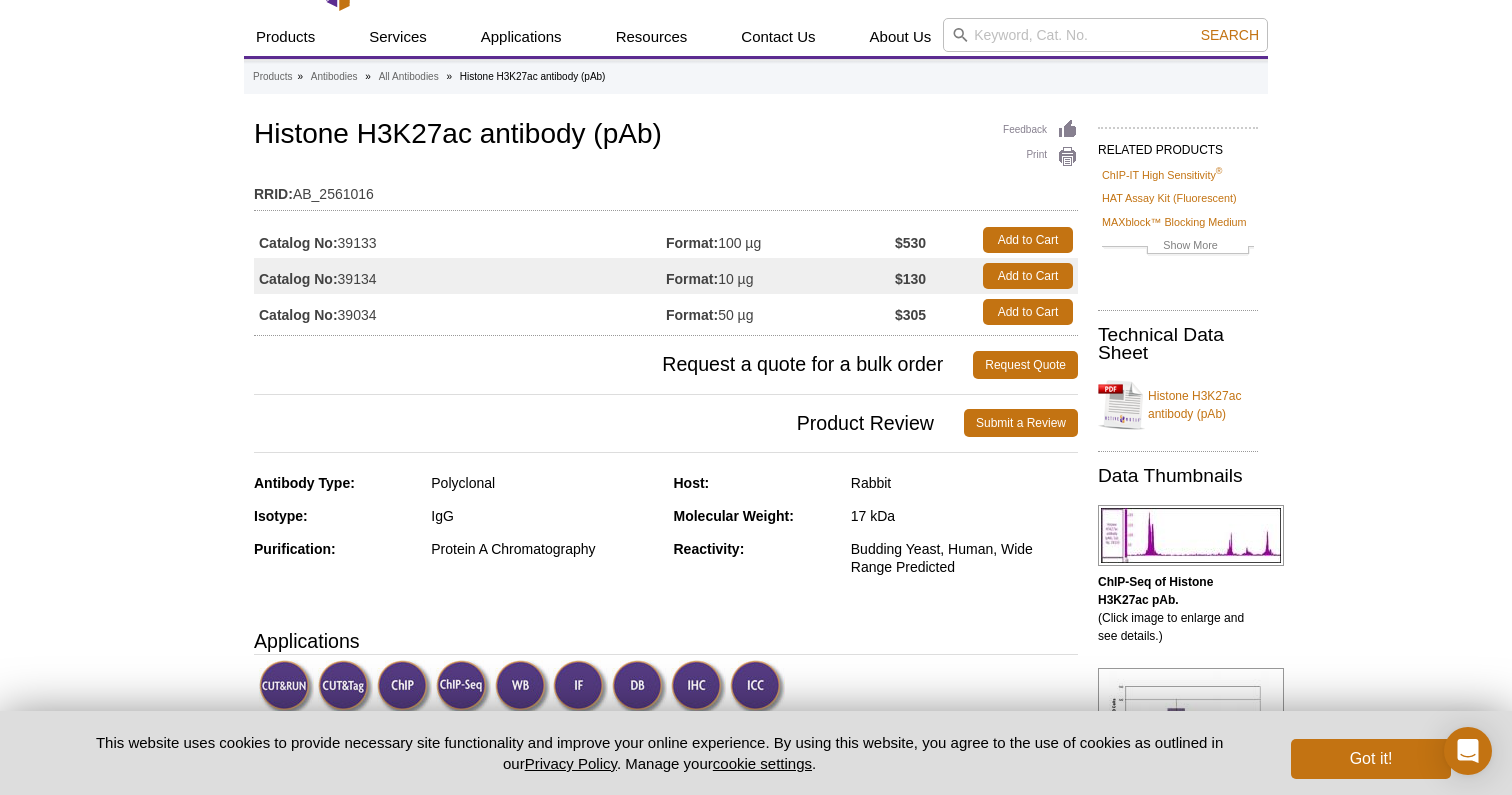 scroll, scrollTop: 48, scrollLeft: 0, axis: vertical 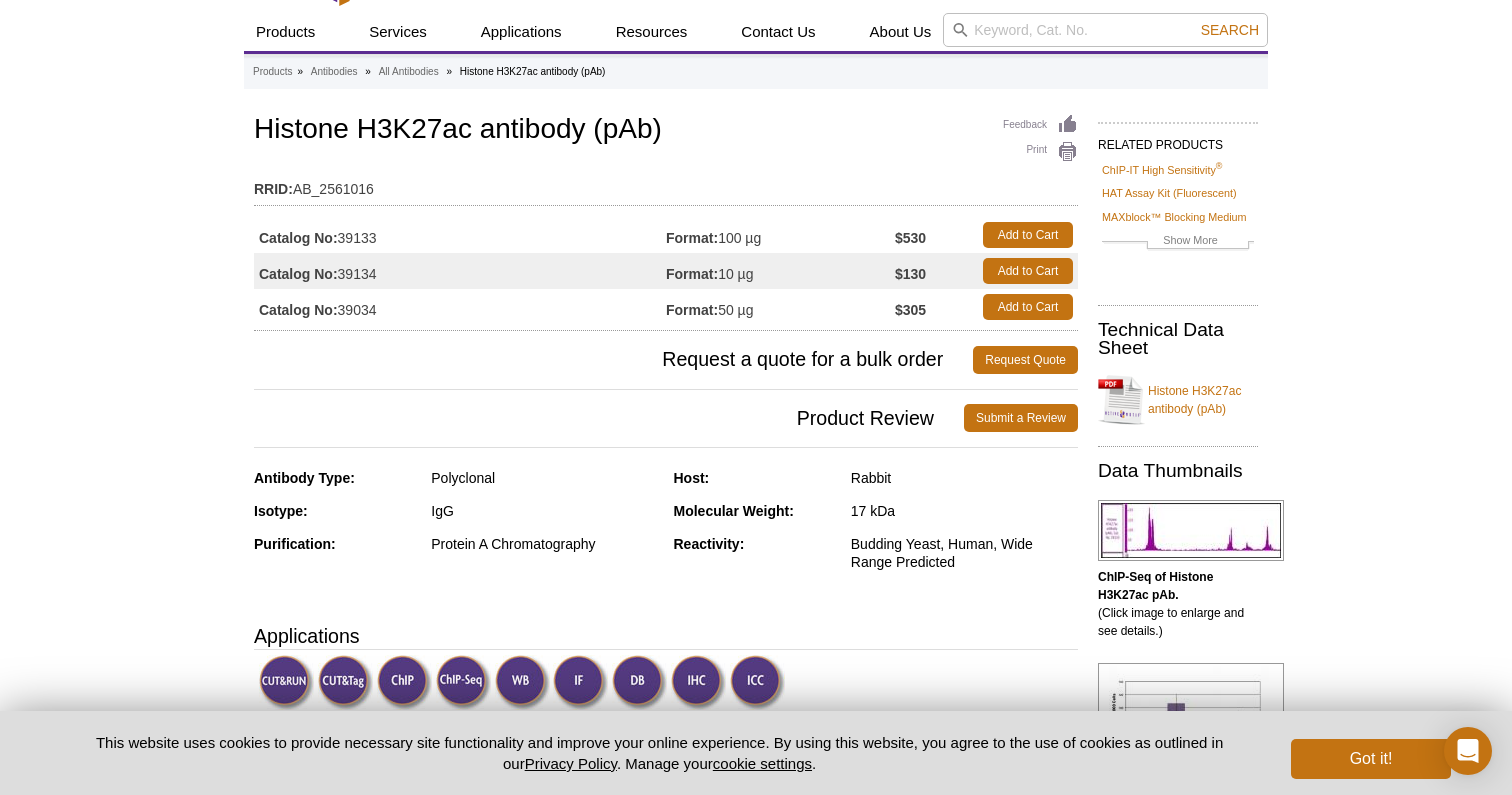 click on "Catalog No: [NUMBER]" at bounding box center [460, 235] 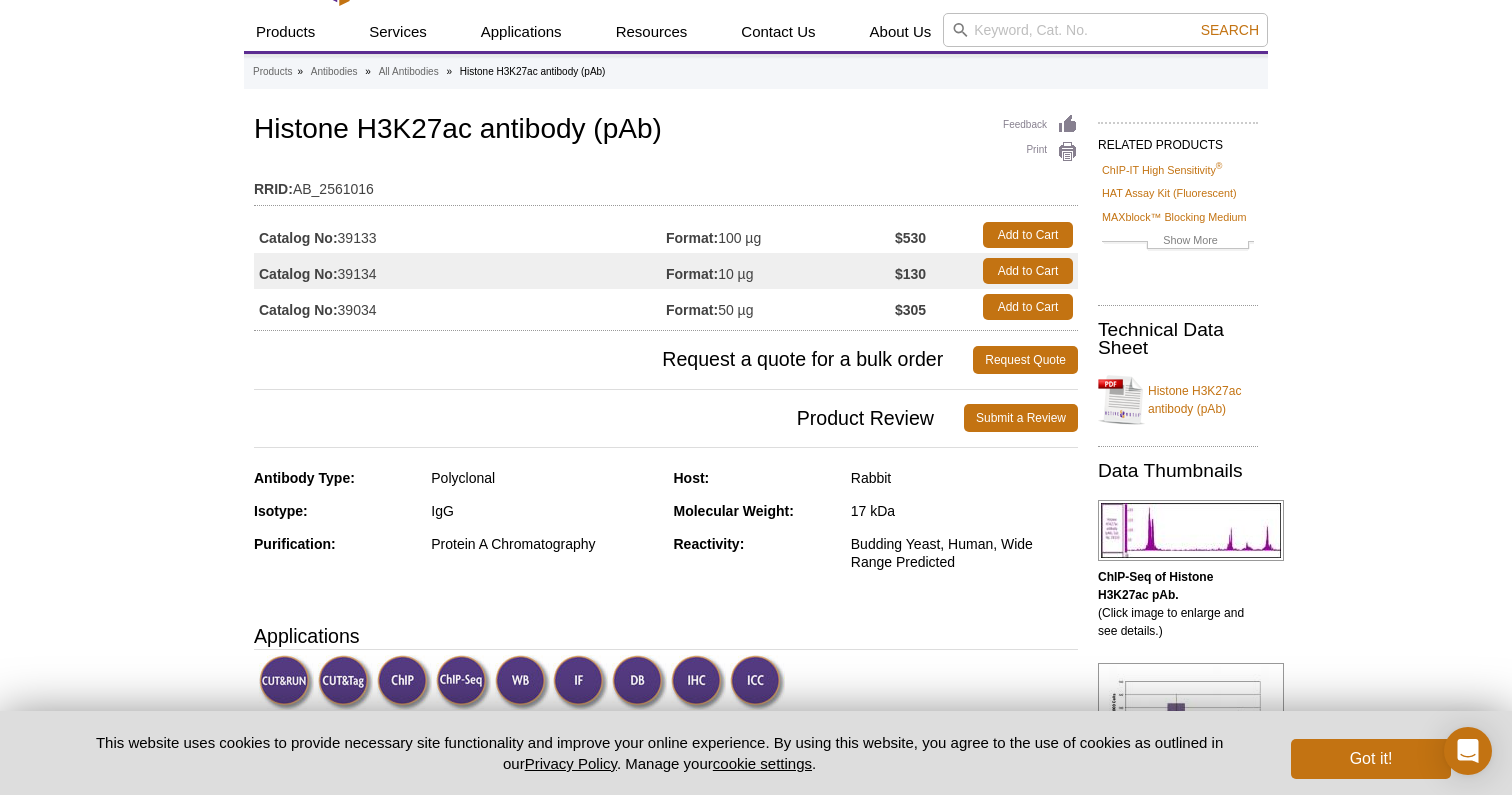 copy on "39133" 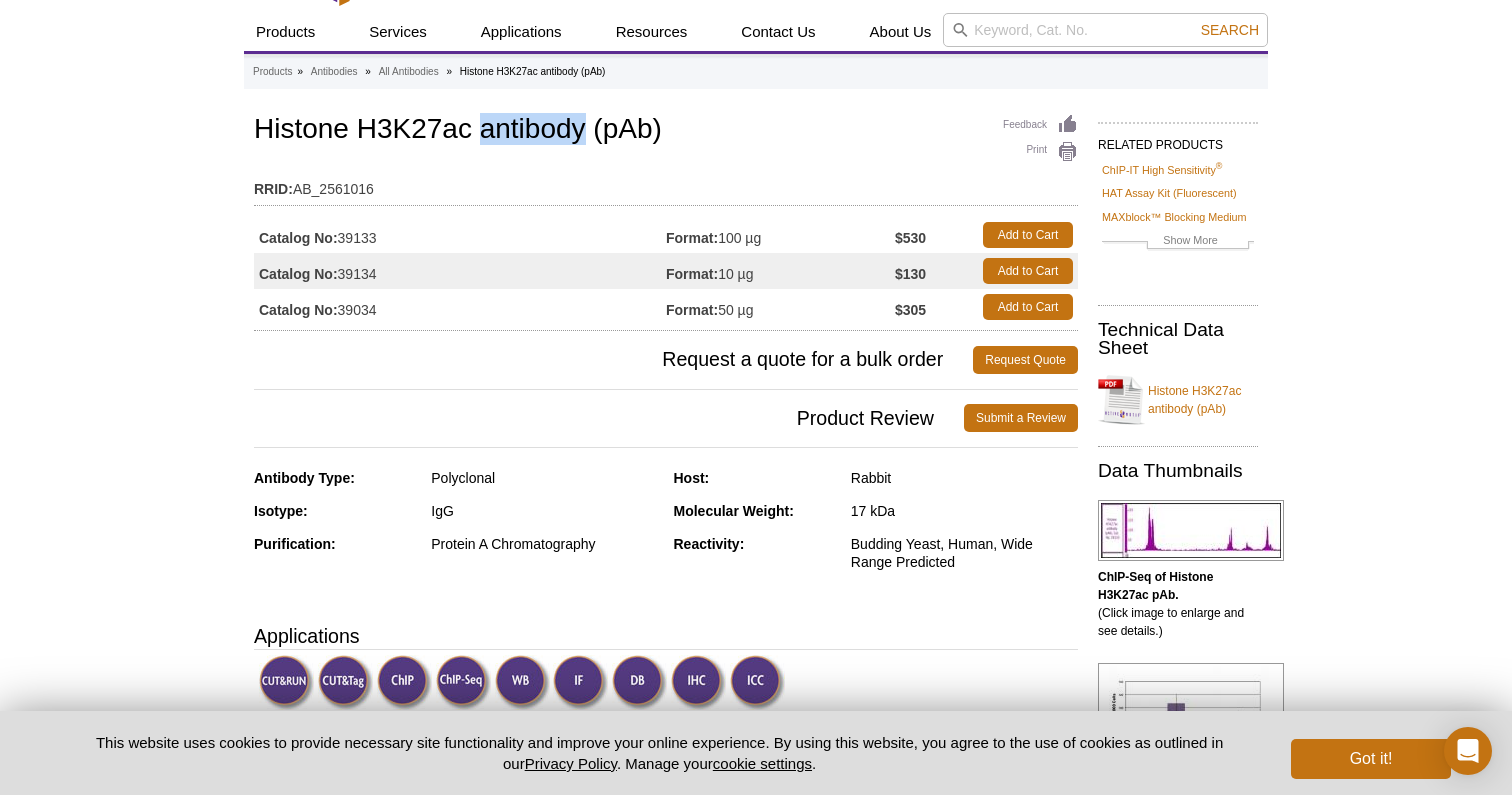 click on "Histone H3K27ac antibody (pAb)" at bounding box center [666, 131] 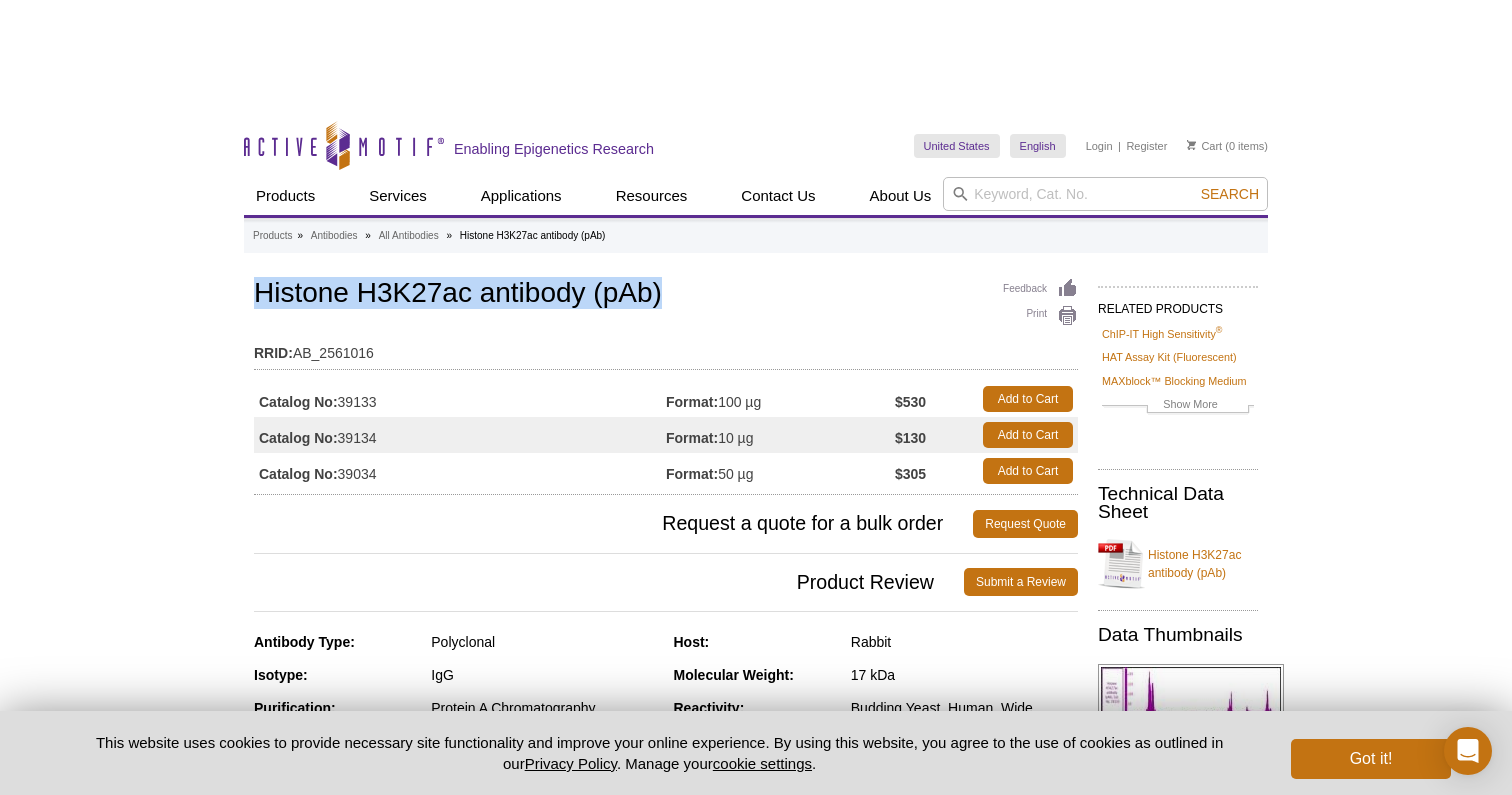 click on "Histone H3K27ac antibody (pAb)" at bounding box center [666, 295] 